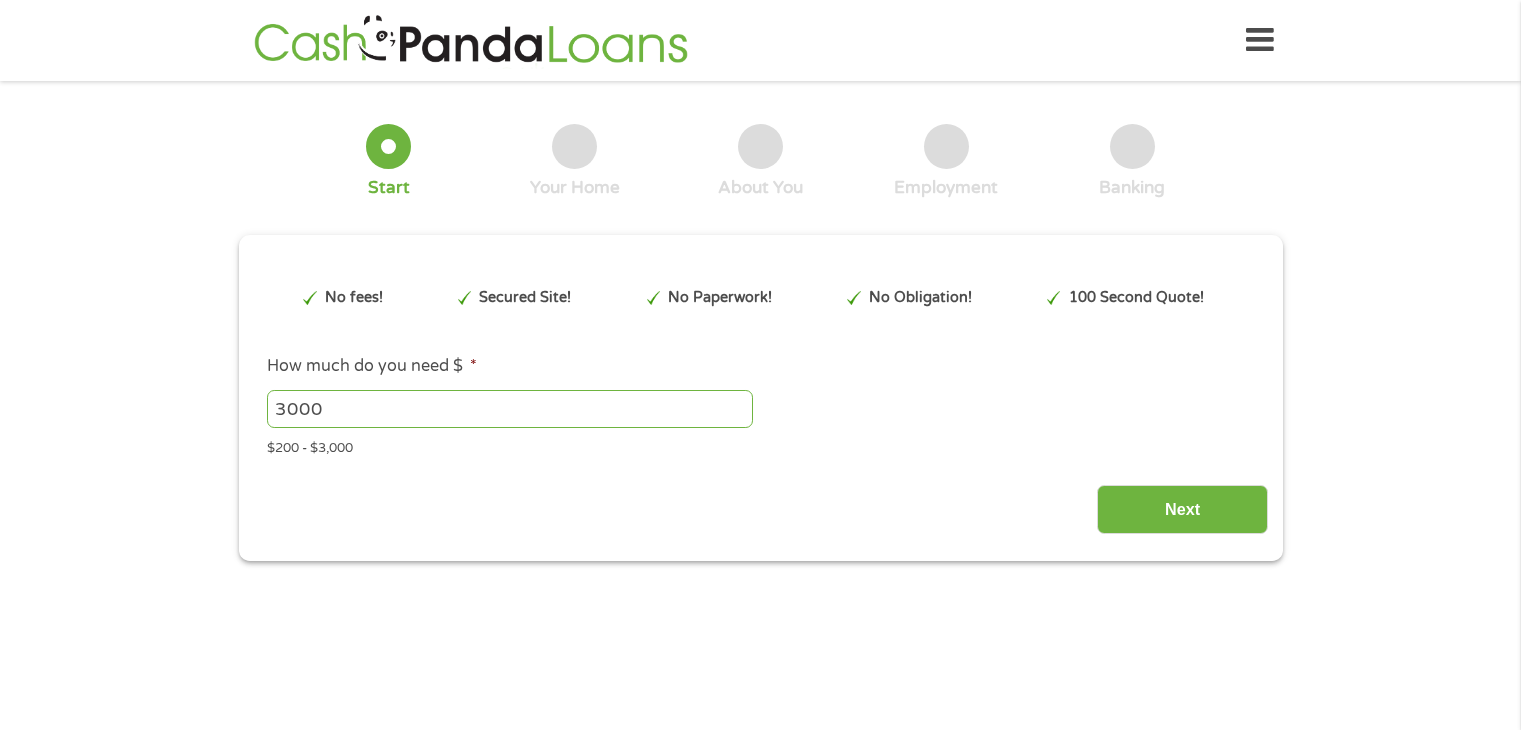 scroll, scrollTop: 0, scrollLeft: 0, axis: both 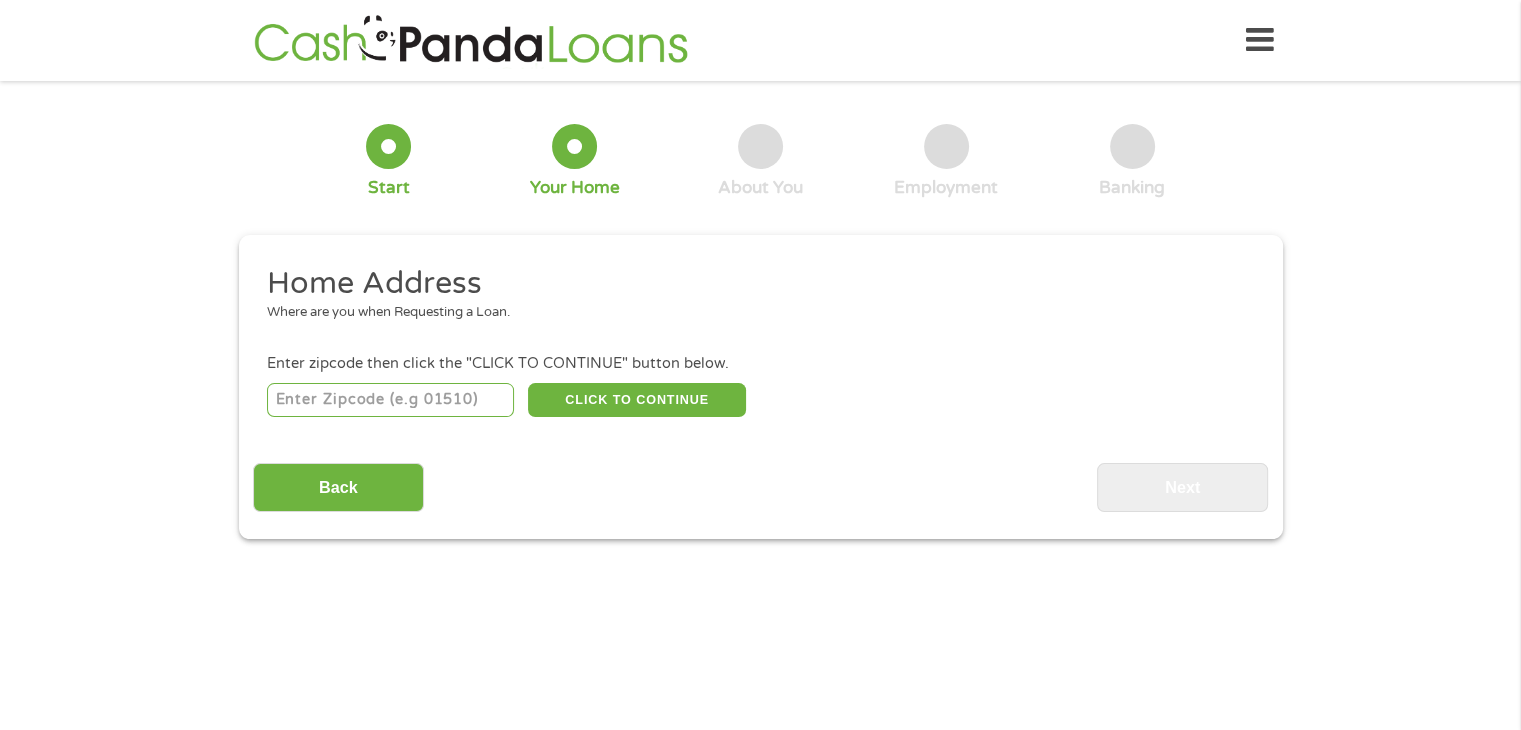 click at bounding box center (390, 400) 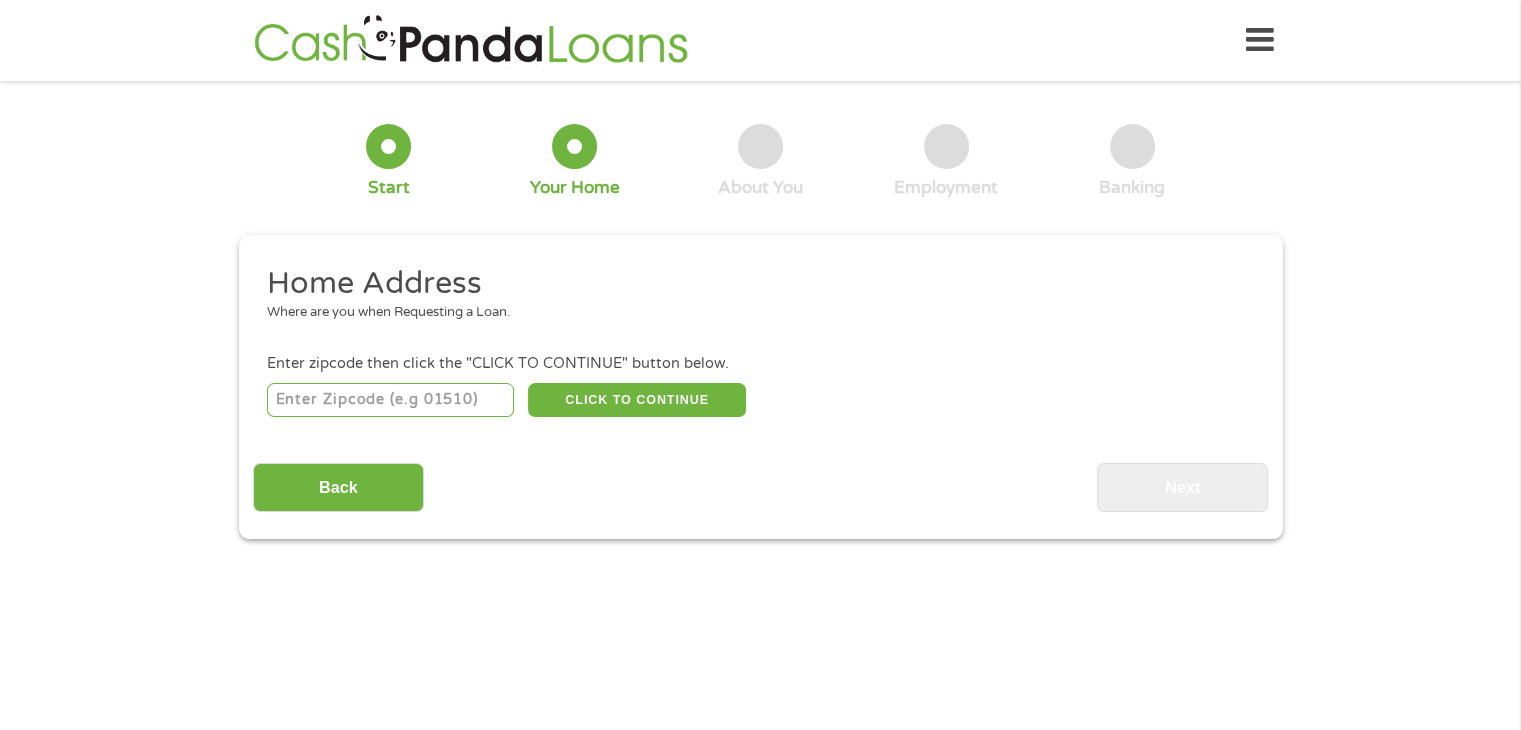 type on "43402" 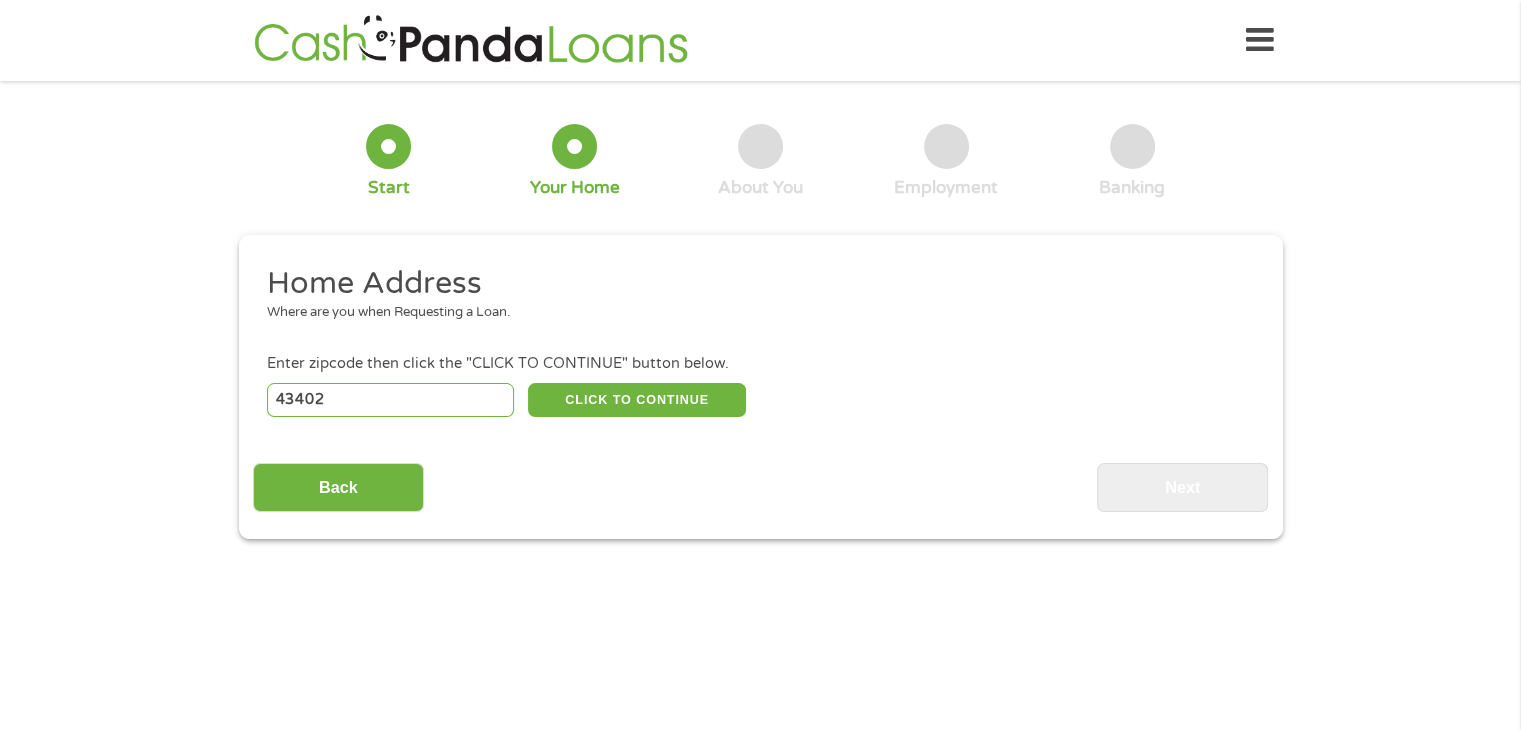 select on "[US_STATE]" 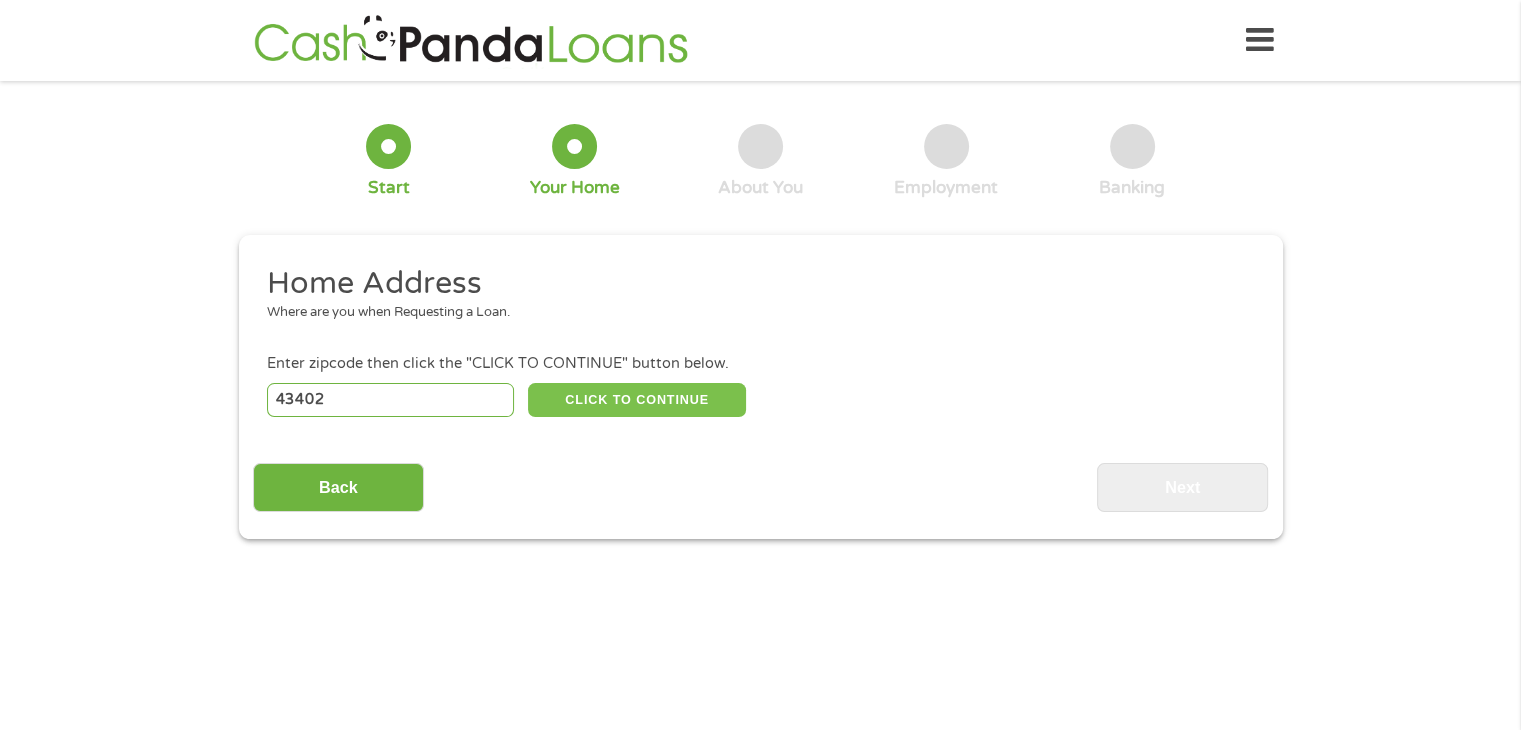 click on "CLICK TO CONTINUE" at bounding box center [637, 400] 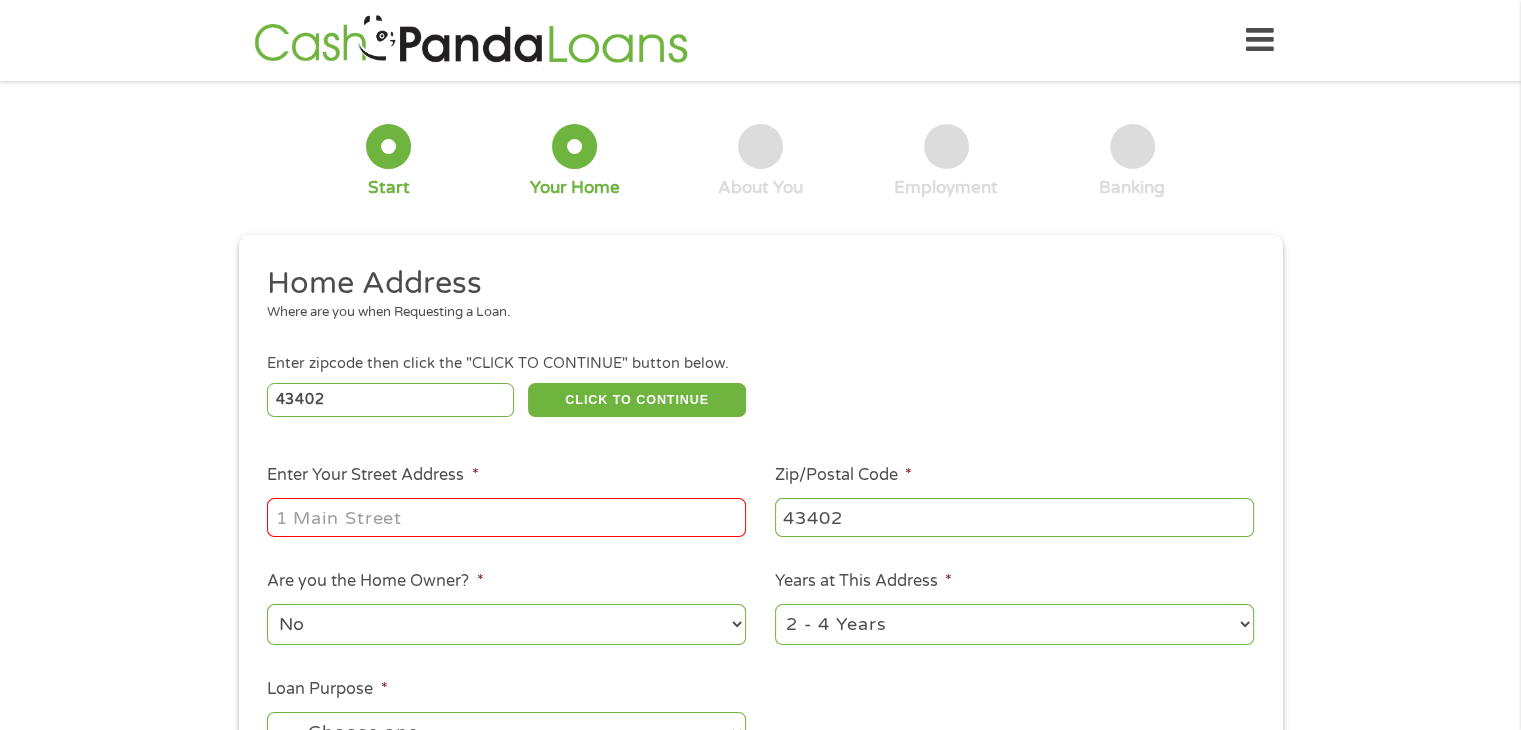 click on "Enter Your Street Address *" at bounding box center (506, 517) 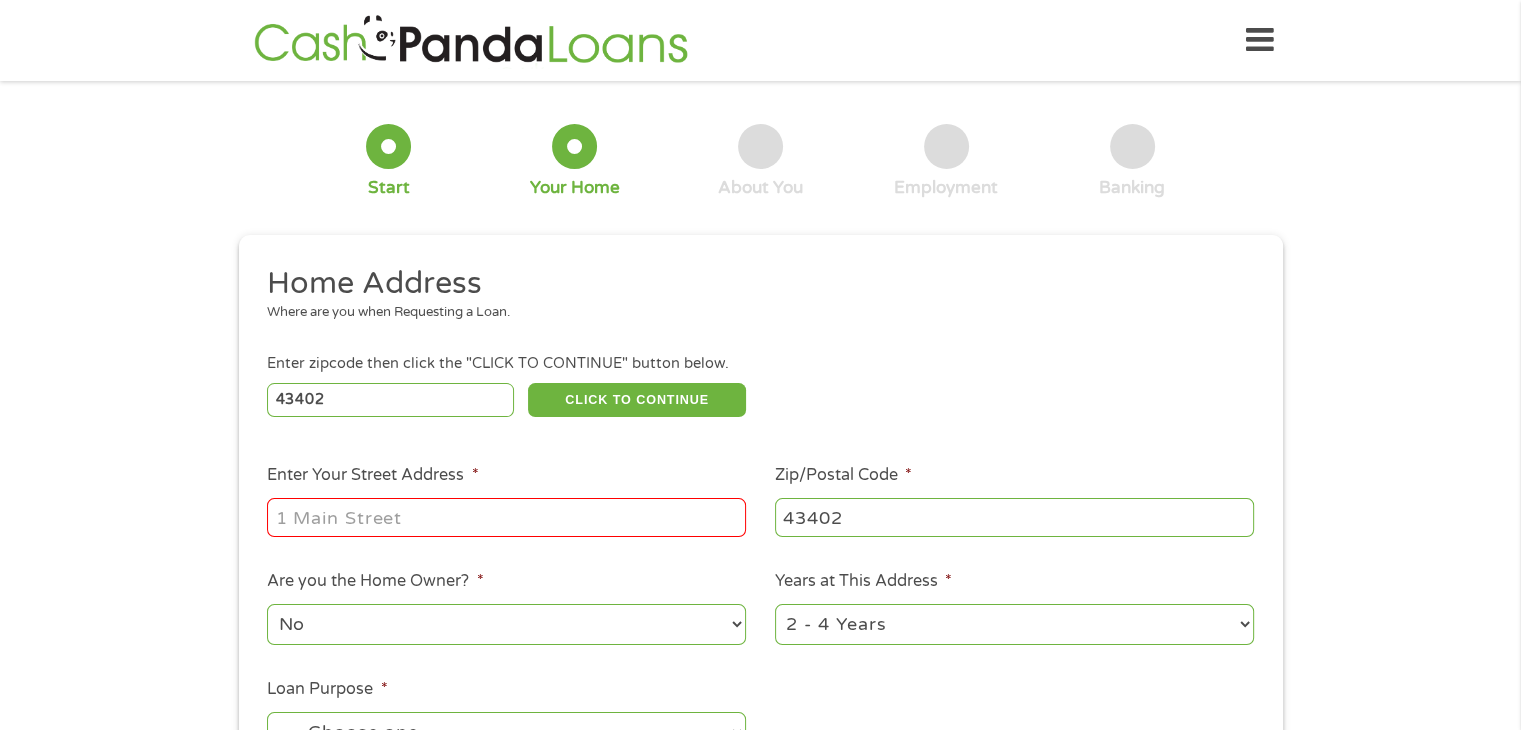 type on "[STREET_ADDRESS]" 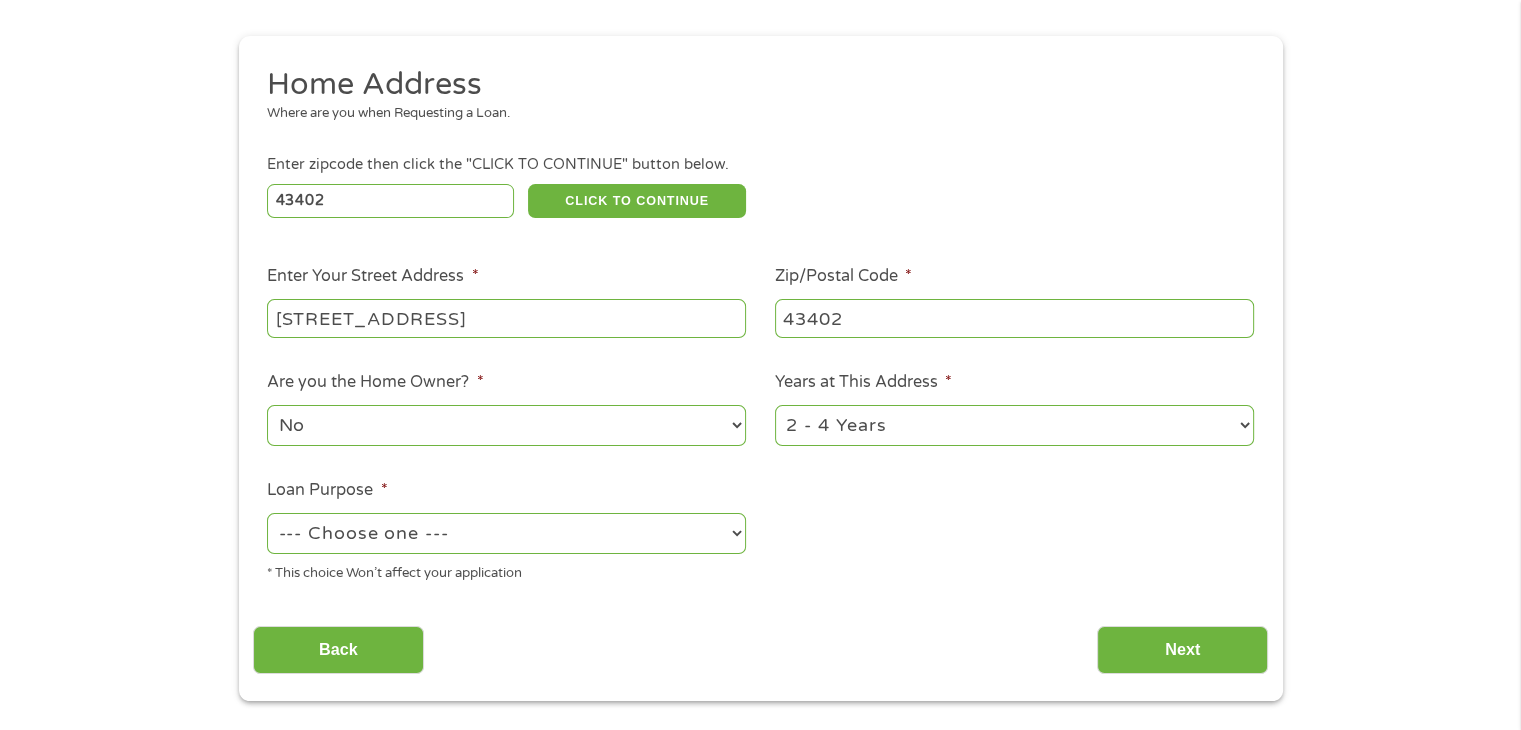 scroll, scrollTop: 200, scrollLeft: 0, axis: vertical 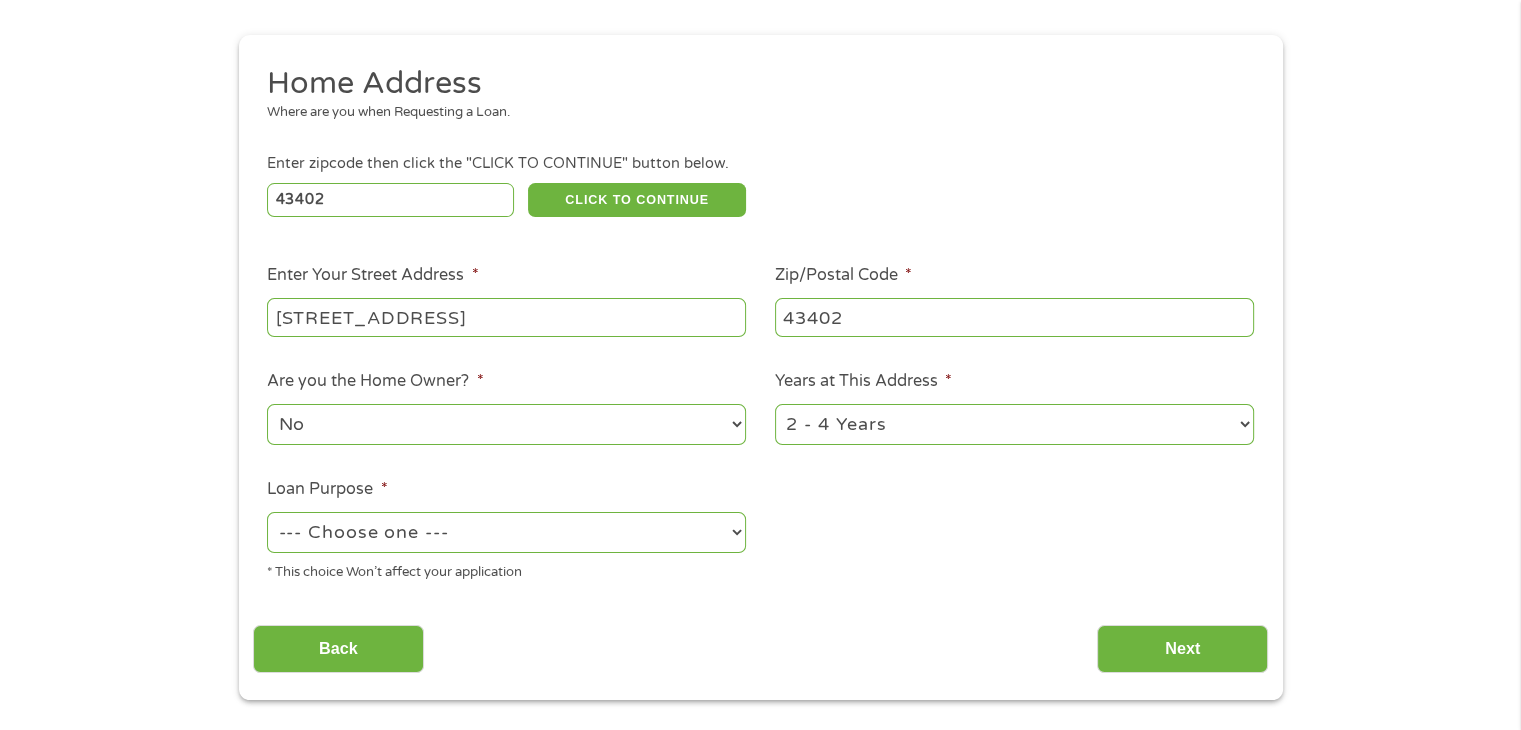 click on "1 Year or less 1 - 2 Years 2 - 4 Years Over 4 Years" at bounding box center [1014, 424] 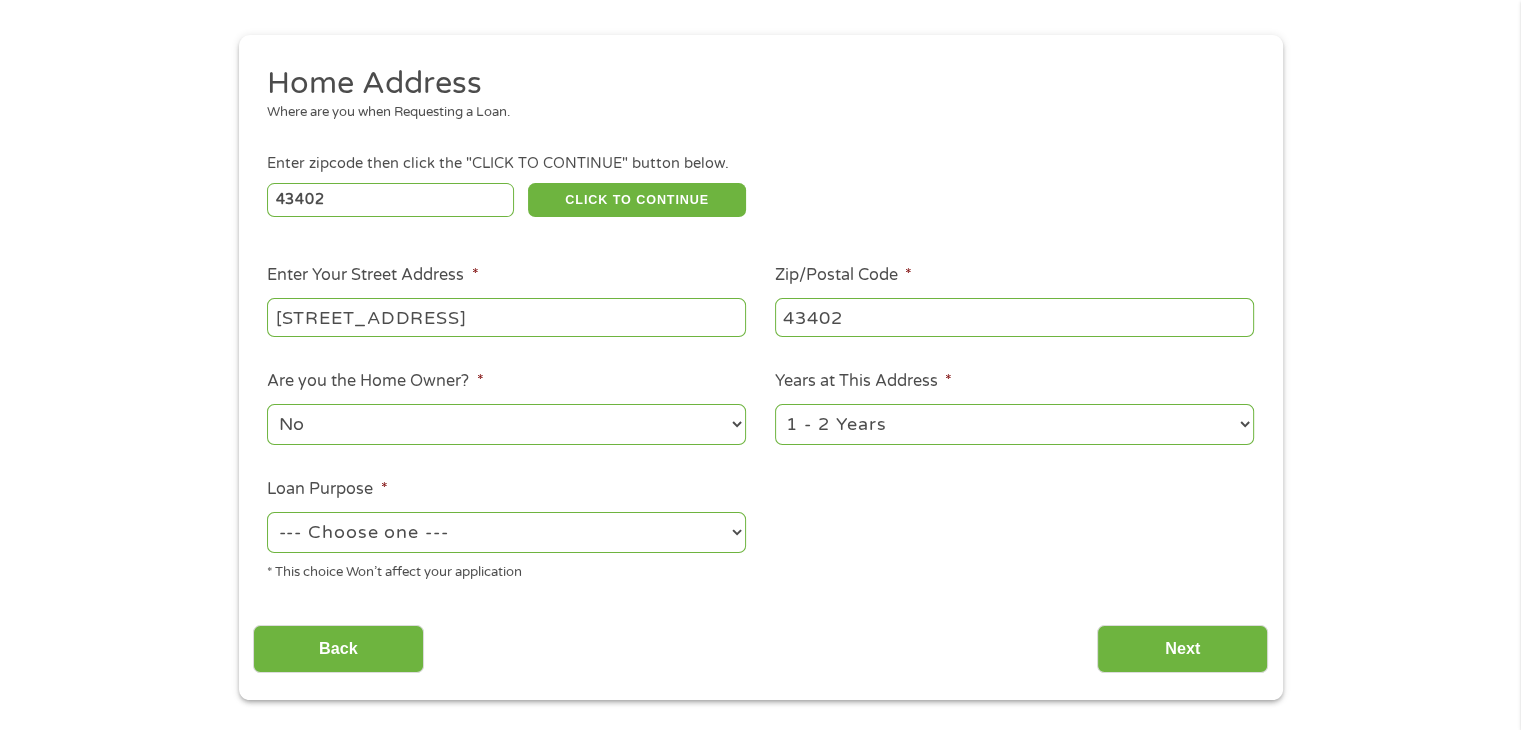 click on "1 Year or less 1 - 2 Years 2 - 4 Years Over 4 Years" at bounding box center (1014, 424) 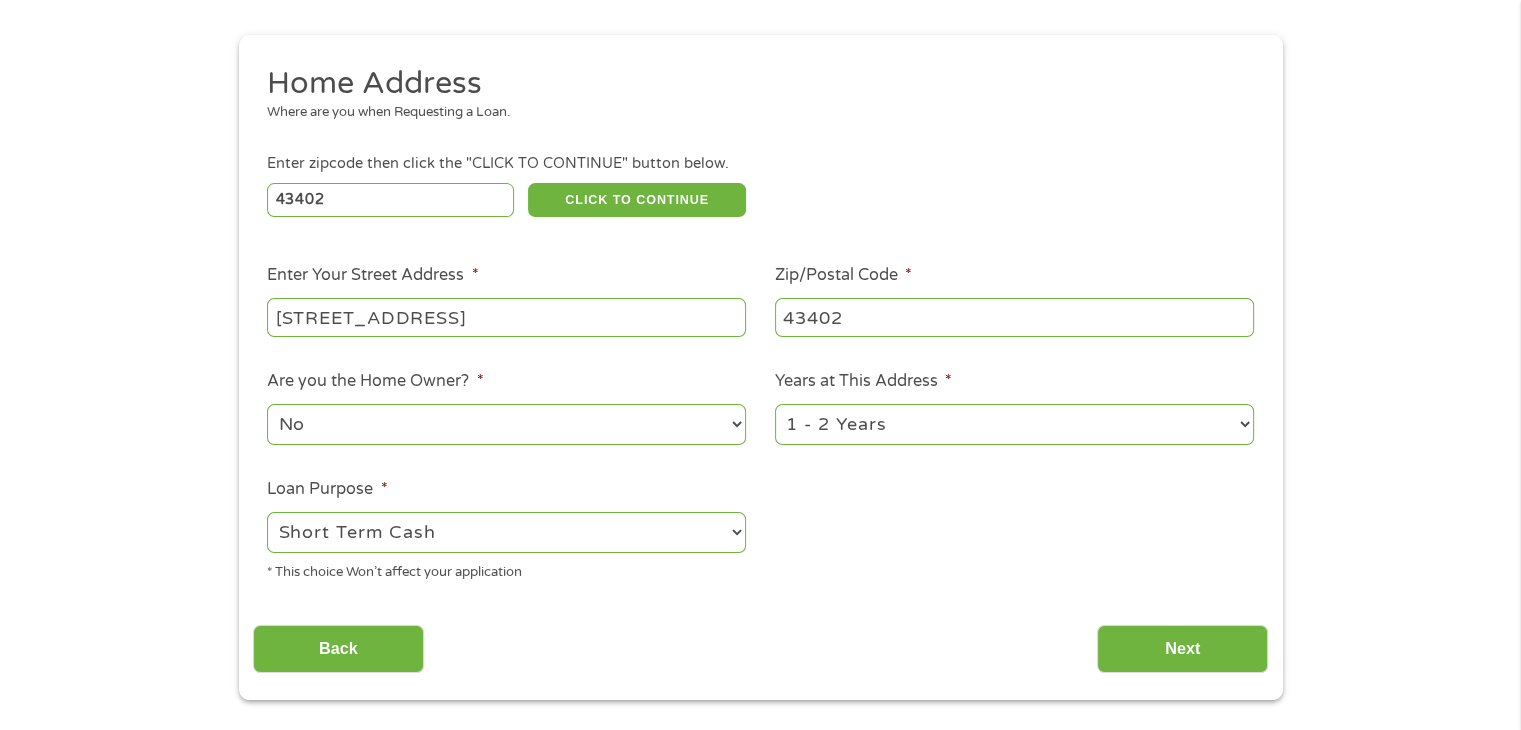 click on "--- Choose one --- Pay Bills Debt Consolidation Home Improvement Major Purchase Car Loan Short Term Cash Medical Expenses Other" at bounding box center [506, 532] 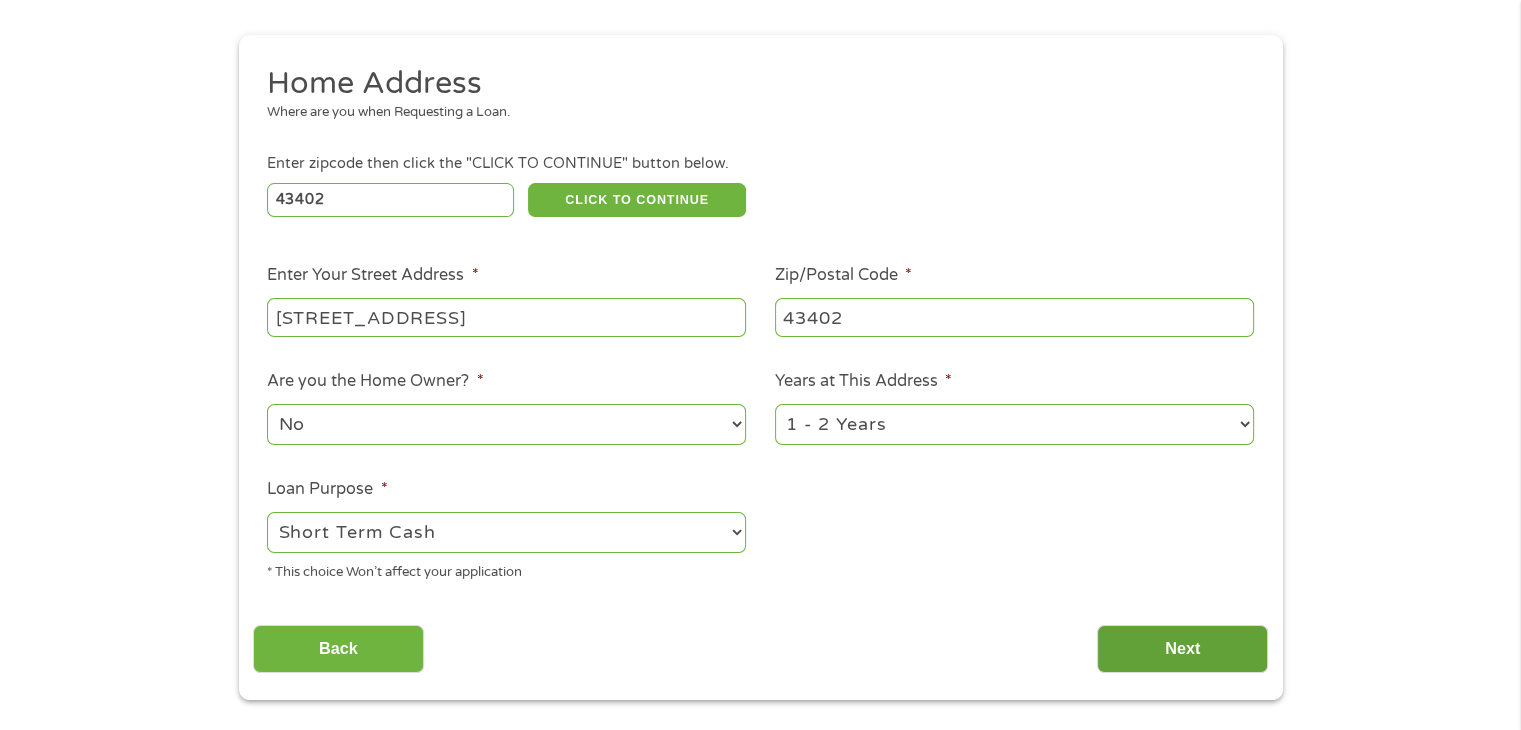 click on "Next" at bounding box center (1182, 649) 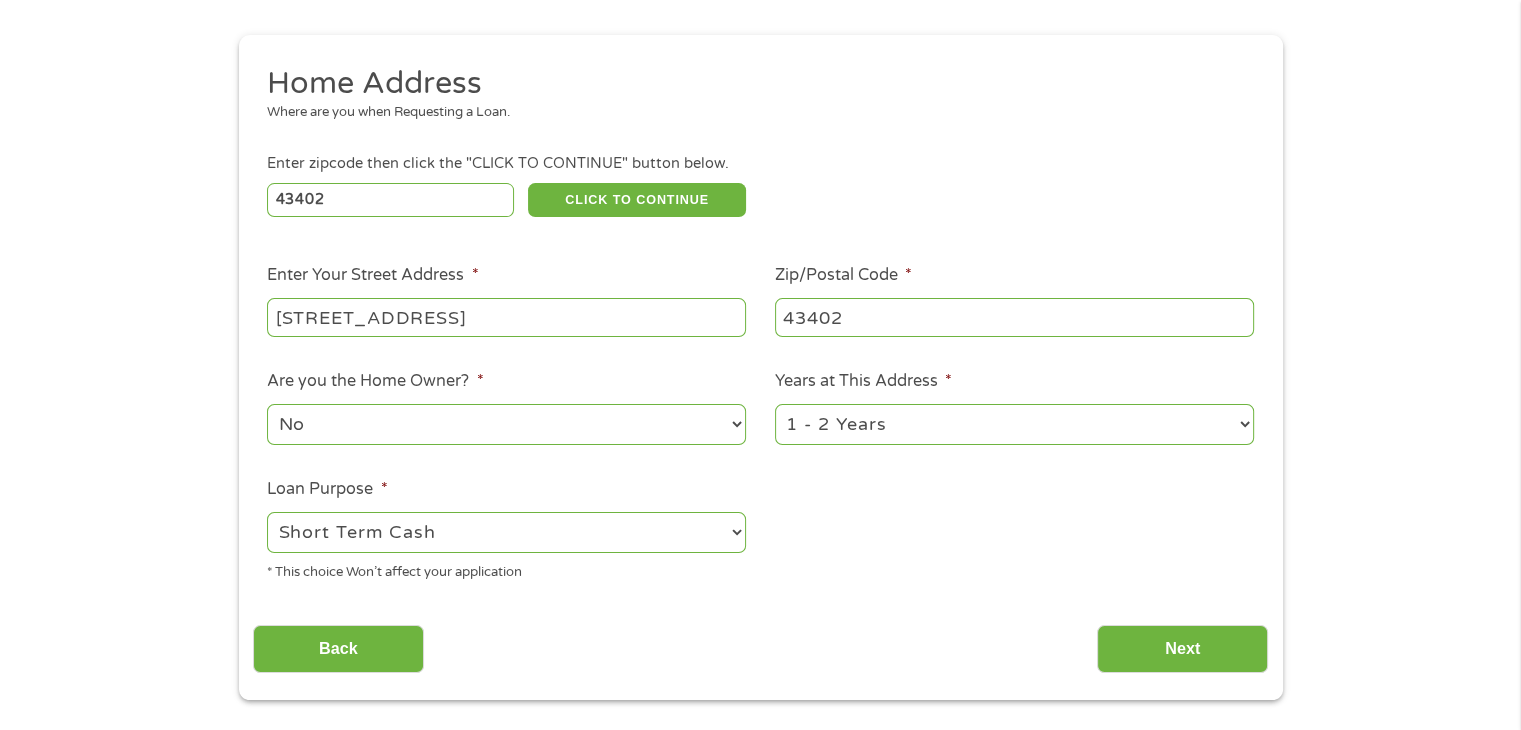 scroll, scrollTop: 8, scrollLeft: 8, axis: both 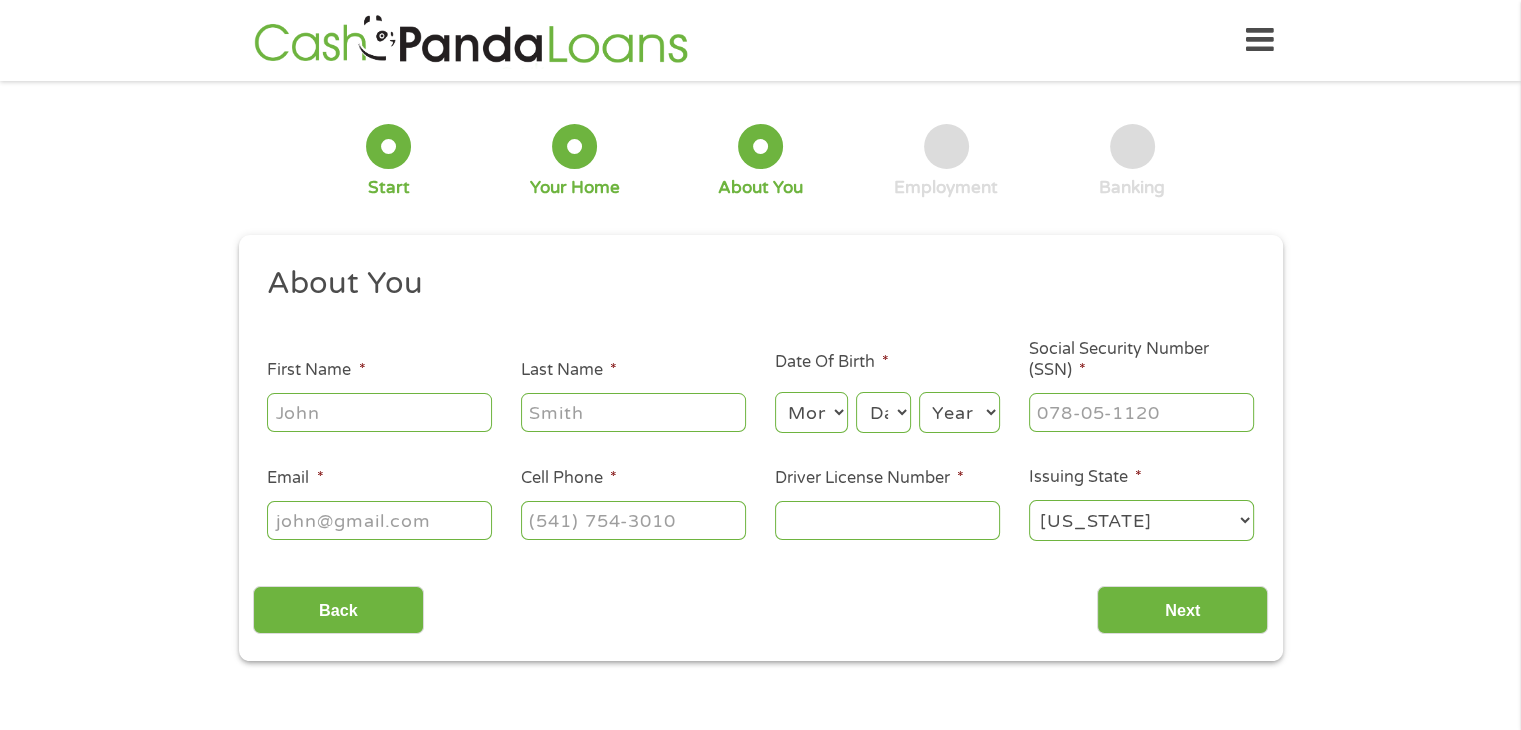 click on "First Name *" at bounding box center (379, 412) 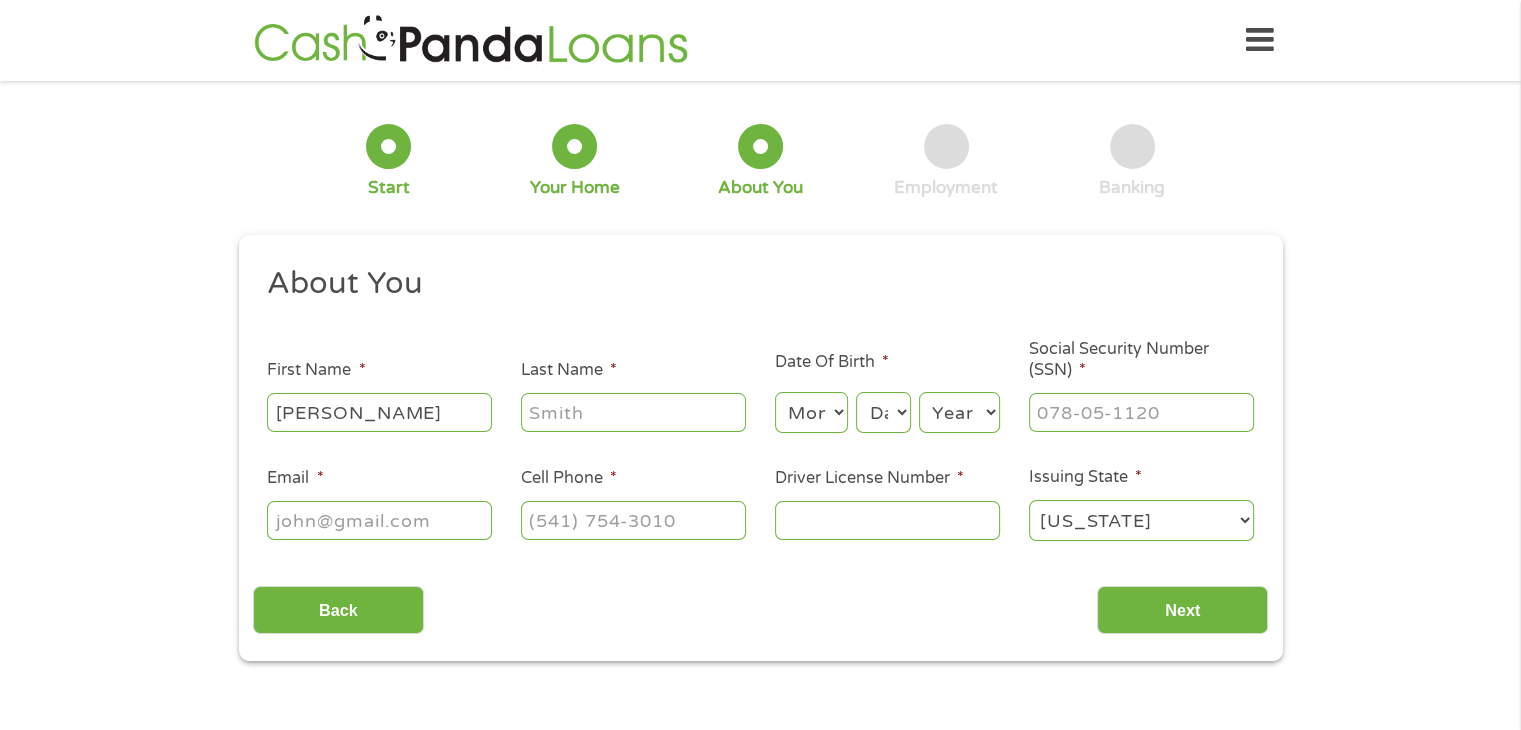 type on "[PERSON_NAME]" 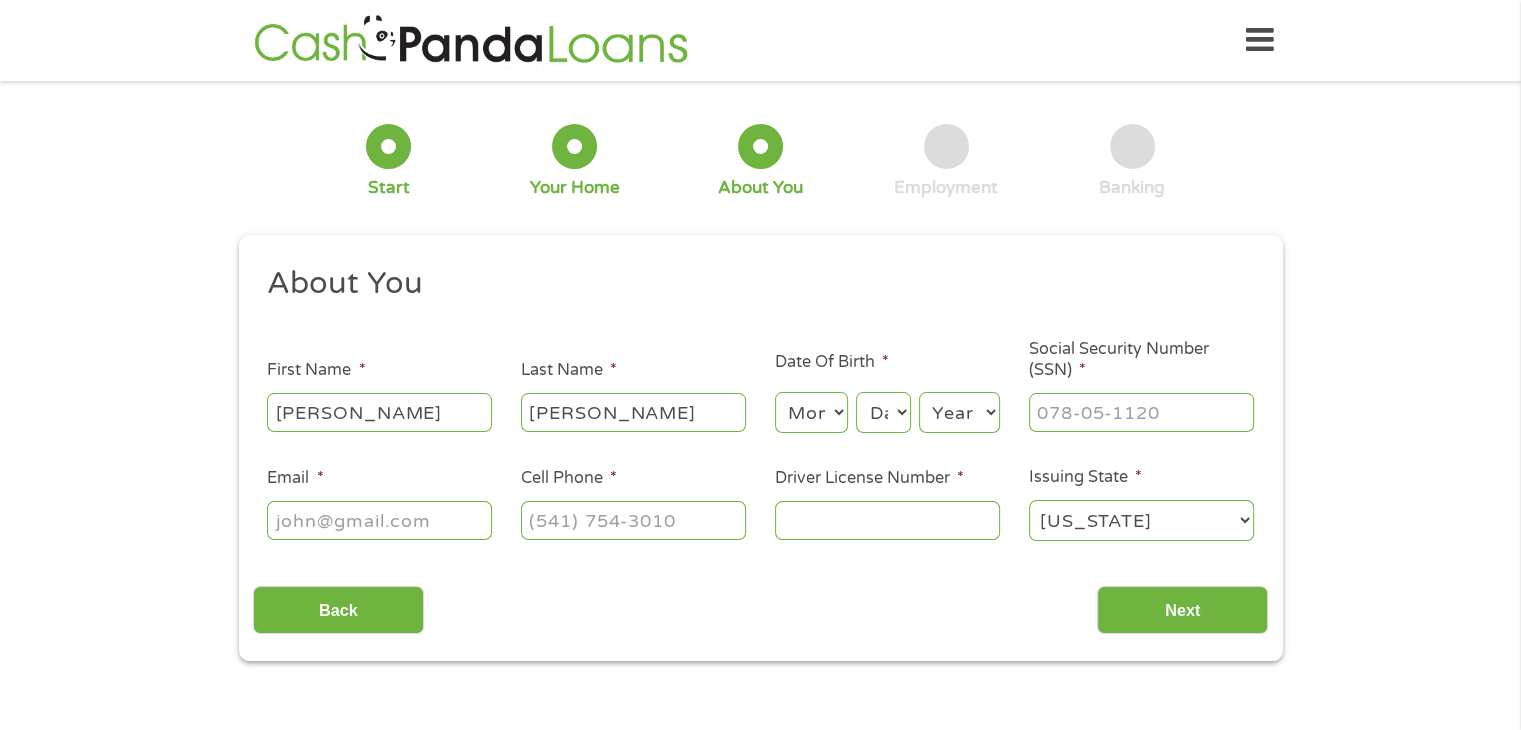 type on "[EMAIL_ADDRESS][DOMAIN_NAME]" 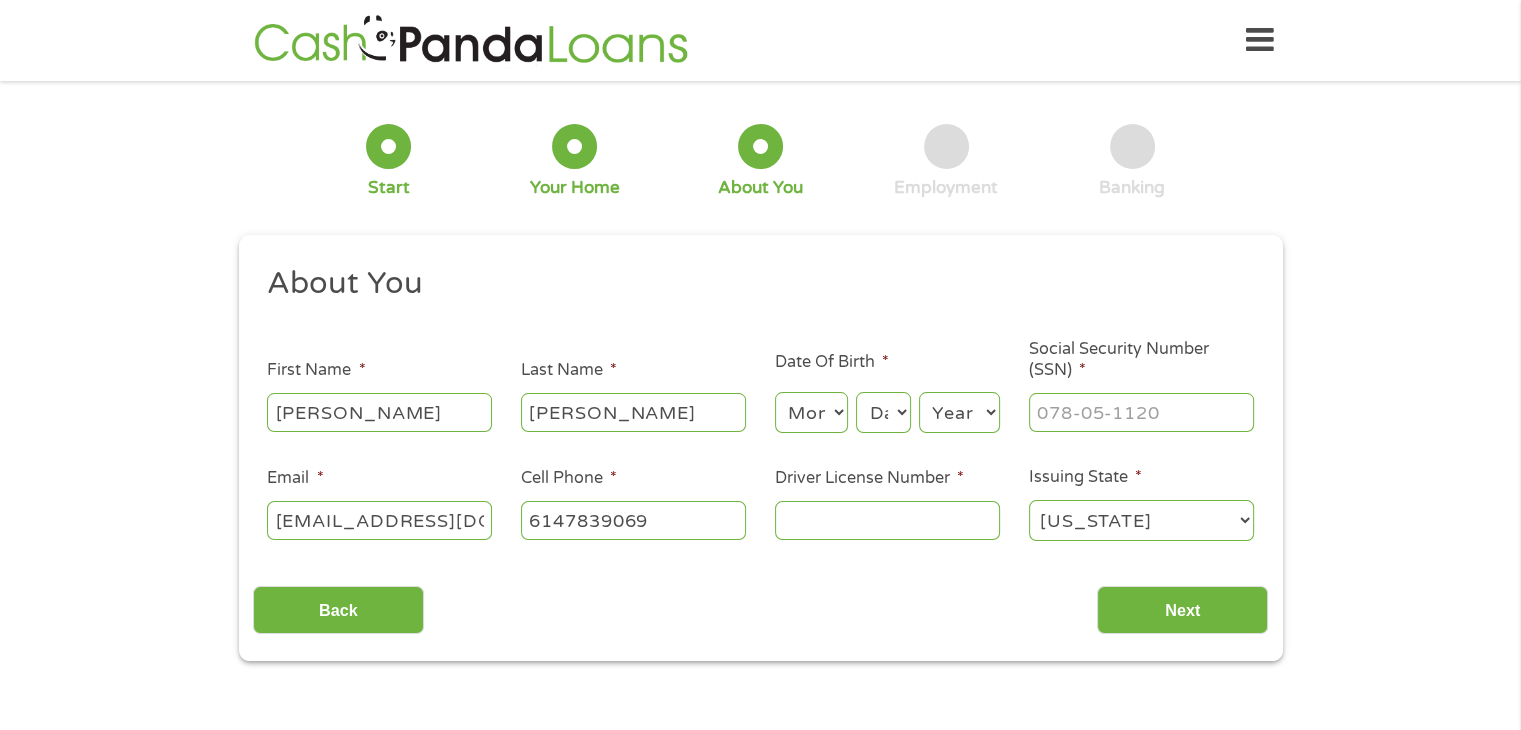 type on "[PHONE_NUMBER]" 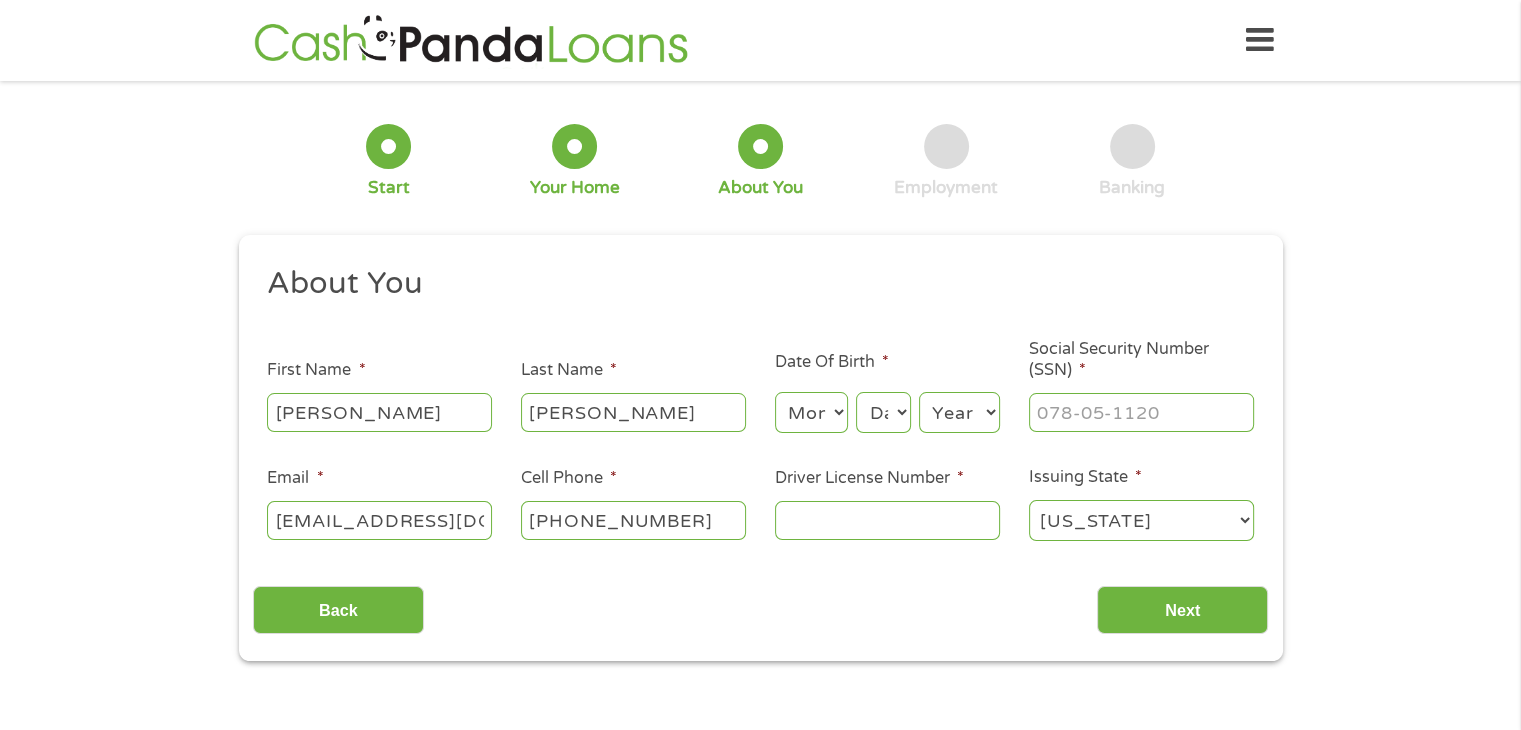 click on "Month 1 2 3 4 5 6 7 8 9 10 11 12" at bounding box center [811, 412] 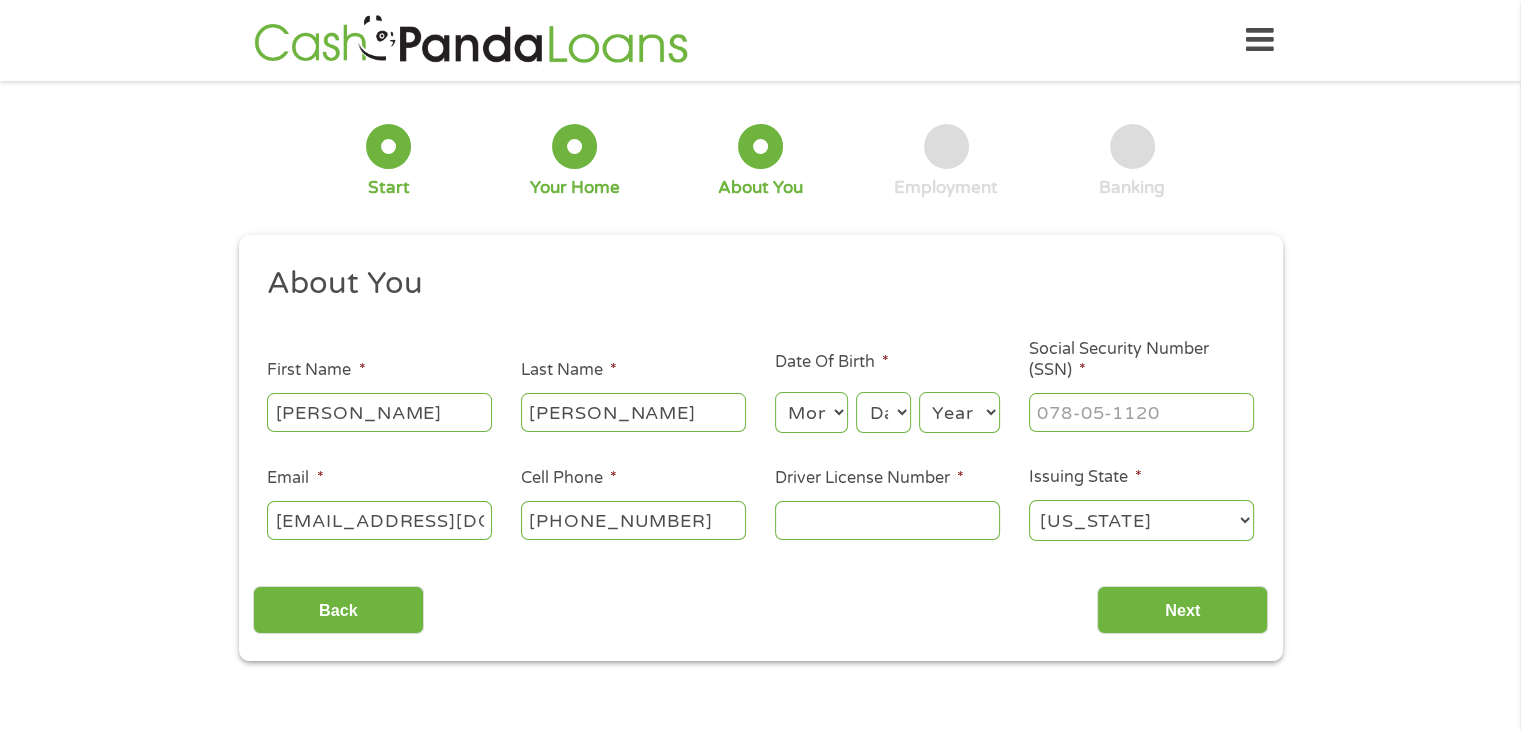 select on "8" 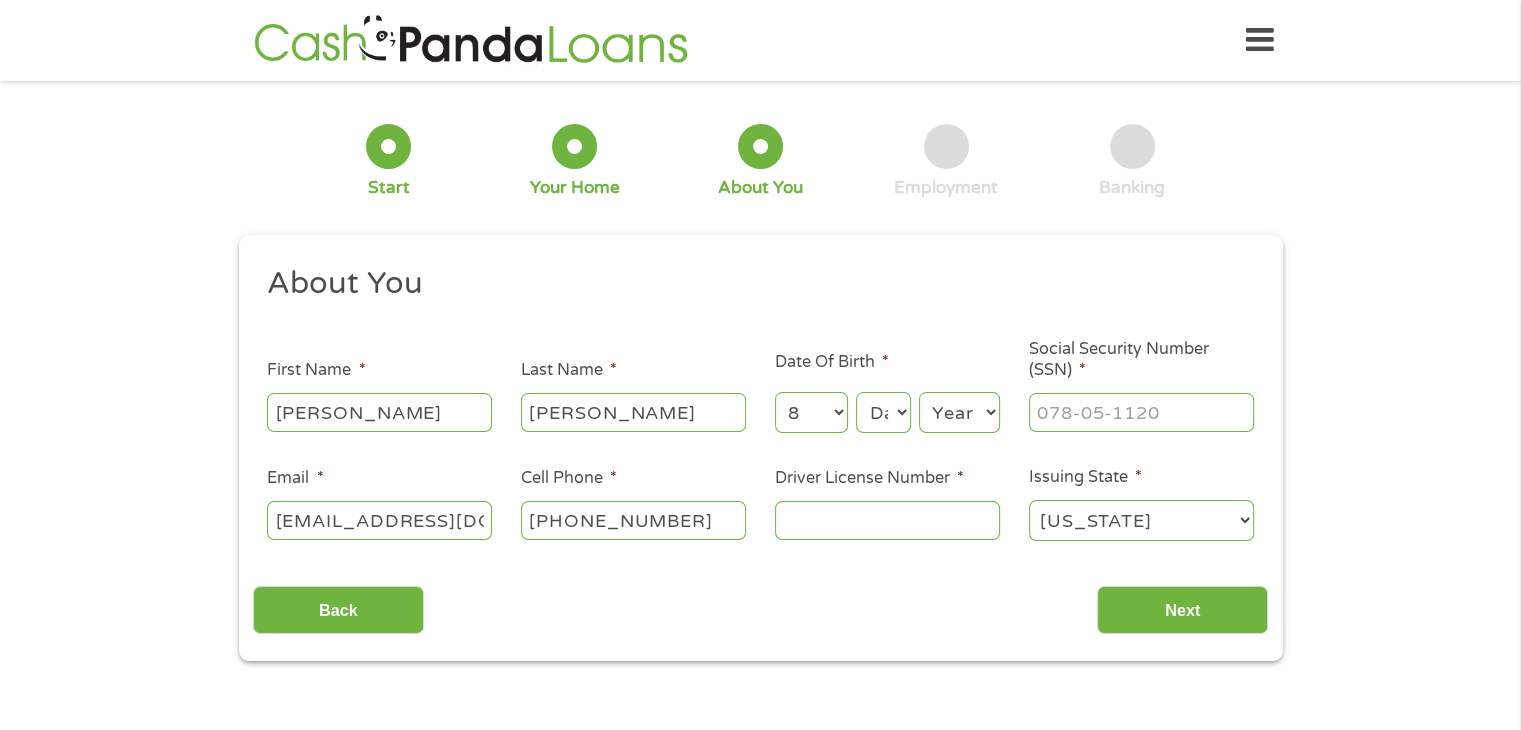 click on "Month 1 2 3 4 5 6 7 8 9 10 11 12" at bounding box center (811, 412) 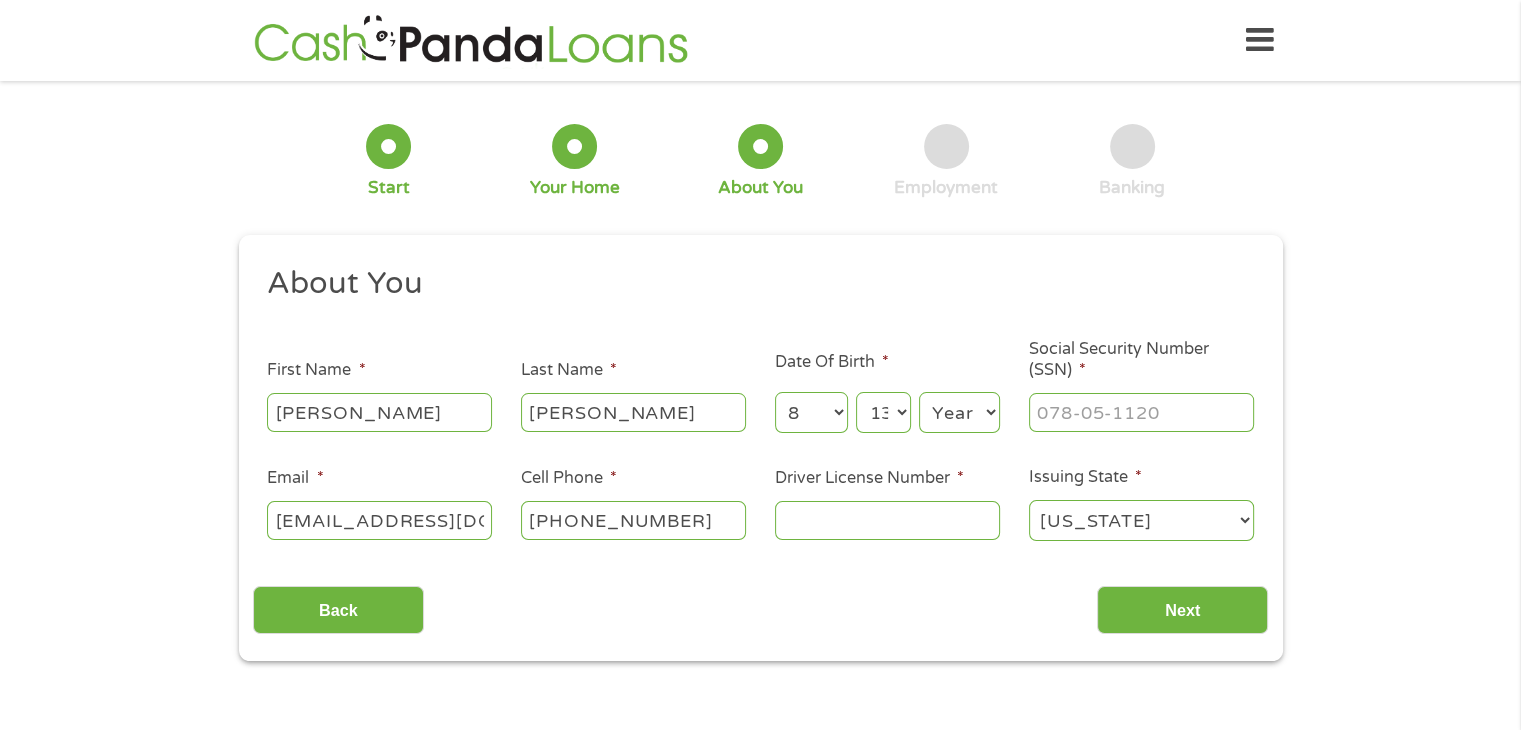 click on "Day 1 2 3 4 5 6 7 8 9 10 11 12 13 14 15 16 17 18 19 20 21 22 23 24 25 26 27 28 29 30 31" at bounding box center (883, 412) 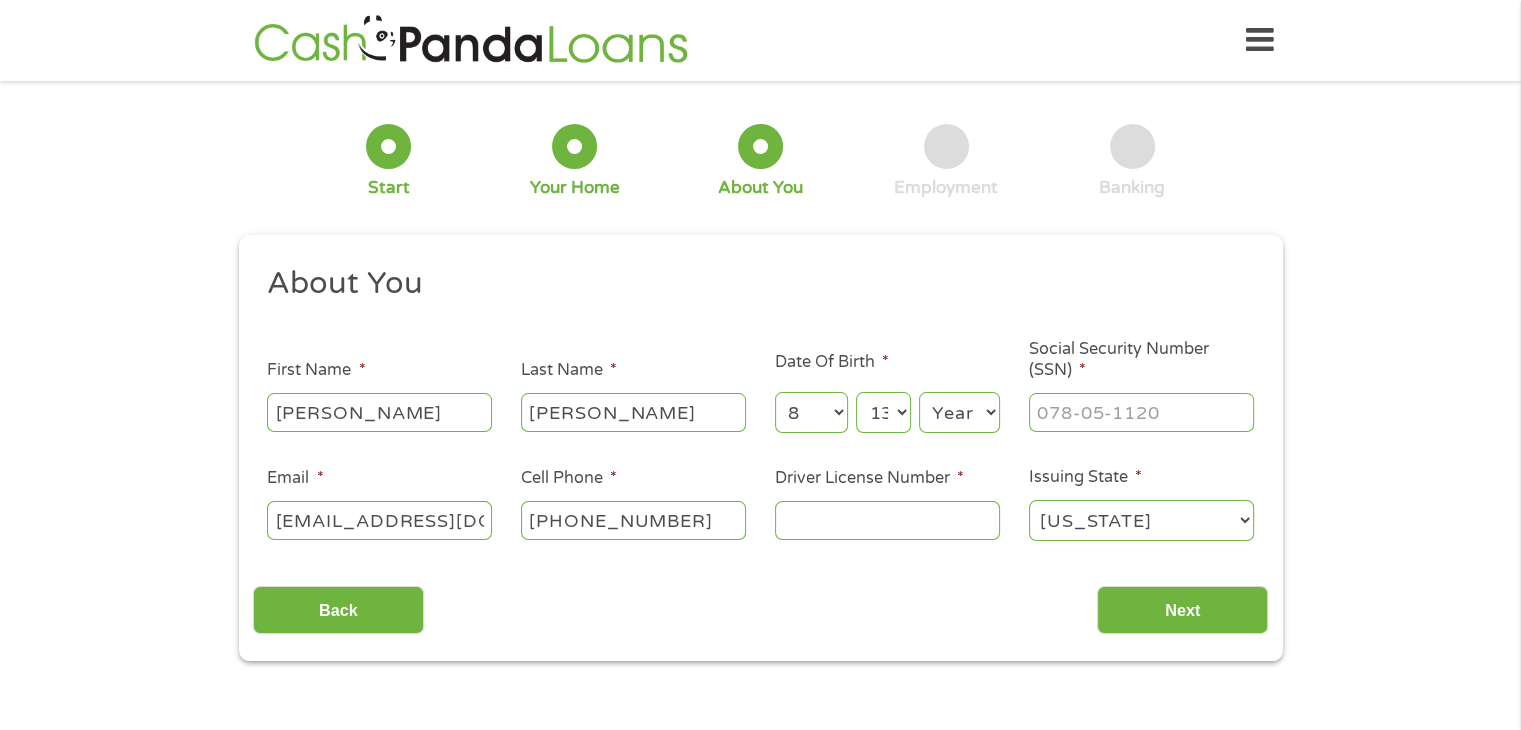 select on "2002" 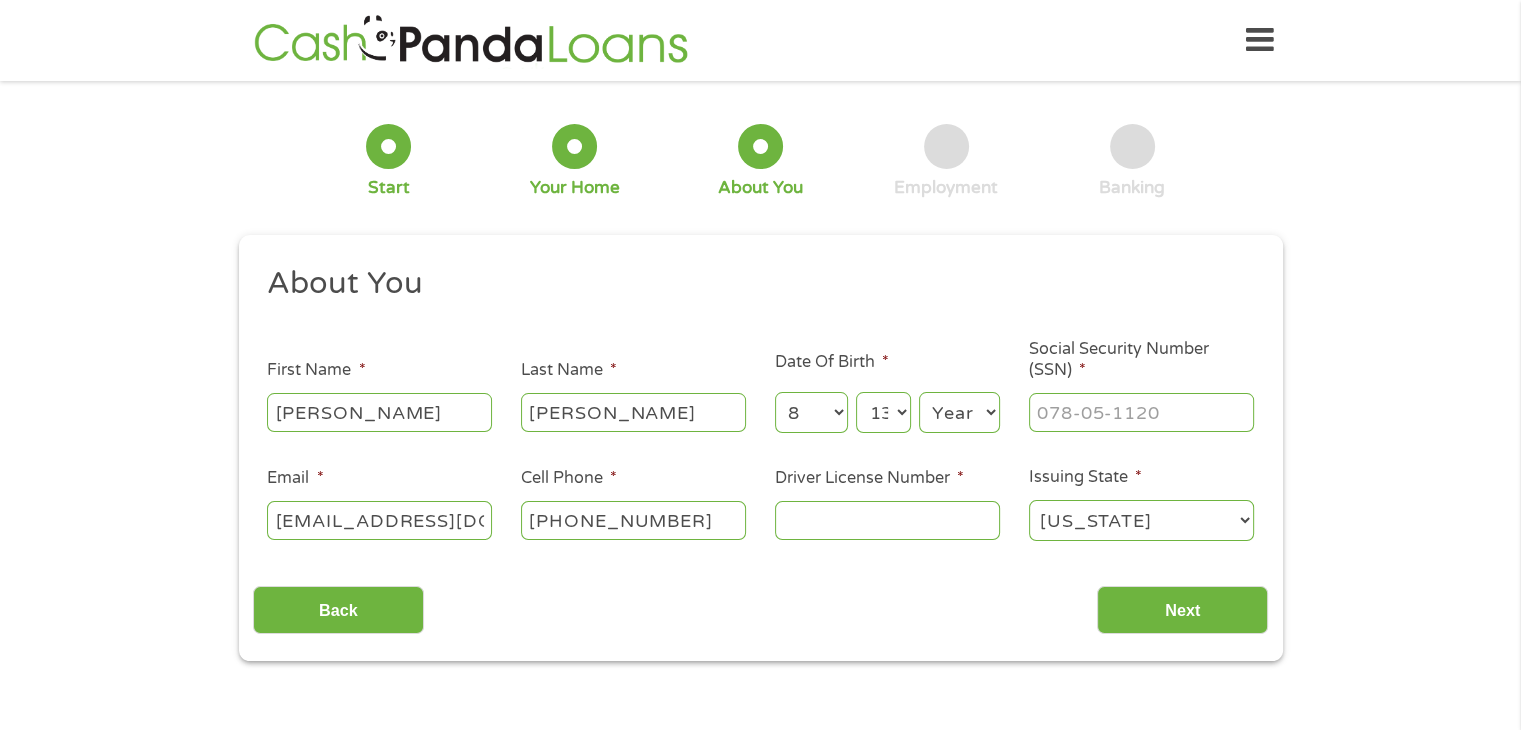 click on "Year [DATE] 2006 2005 2004 2003 2002 2001 2000 1999 1998 1997 1996 1995 1994 1993 1992 1991 1990 1989 1988 1987 1986 1985 1984 1983 1982 1981 1980 1979 1978 1977 1976 1975 1974 1973 1972 1971 1970 1969 1968 1967 1966 1965 1964 1963 1962 1961 1960 1959 1958 1957 1956 1955 1954 1953 1952 1951 1950 1949 1948 1947 1946 1945 1944 1943 1942 1941 1940 1939 1938 1937 1936 1935 1934 1933 1932 1931 1930 1929 1928 1927 1926 1925 1924 1923 1922 1921 1920" at bounding box center (959, 412) 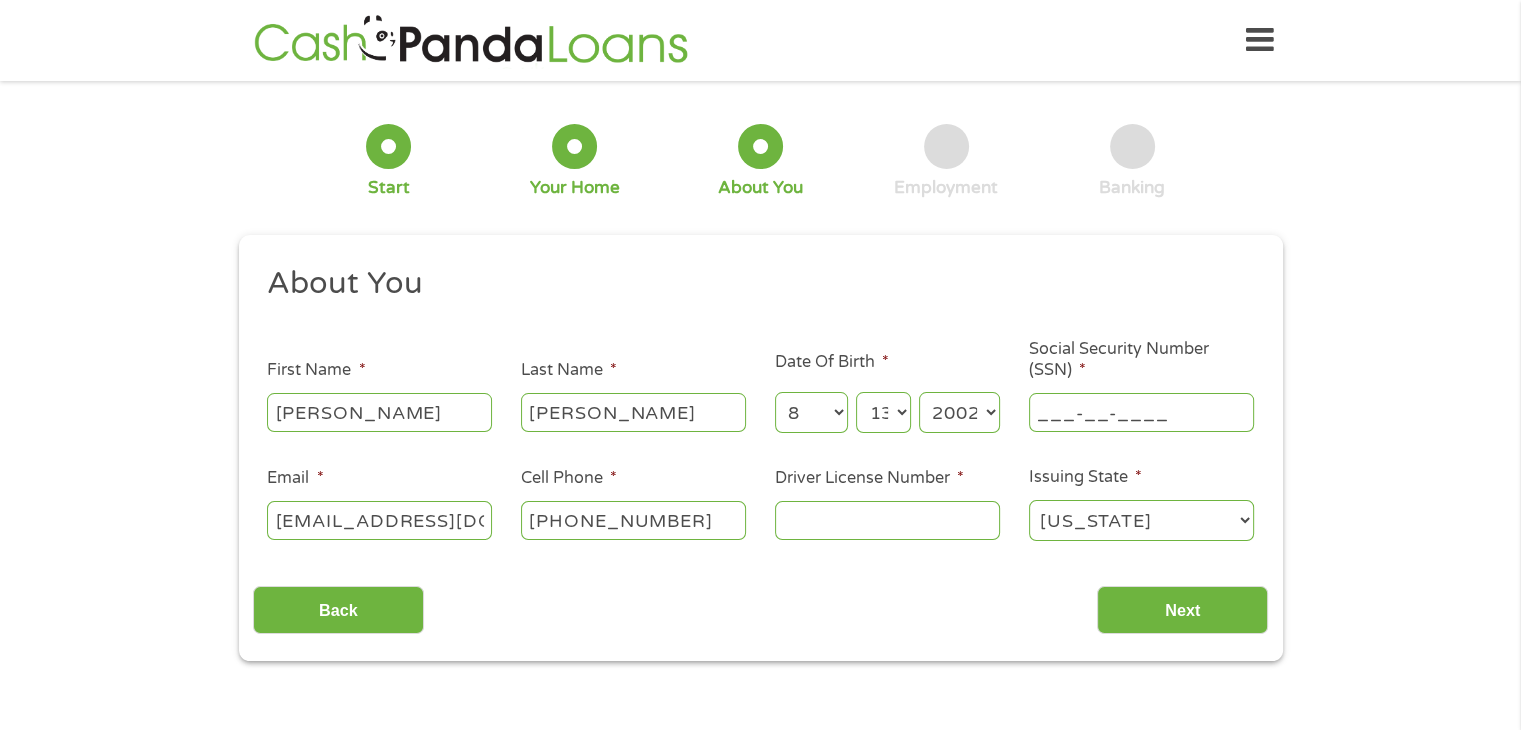 click on "___-__-____" at bounding box center [1141, 412] 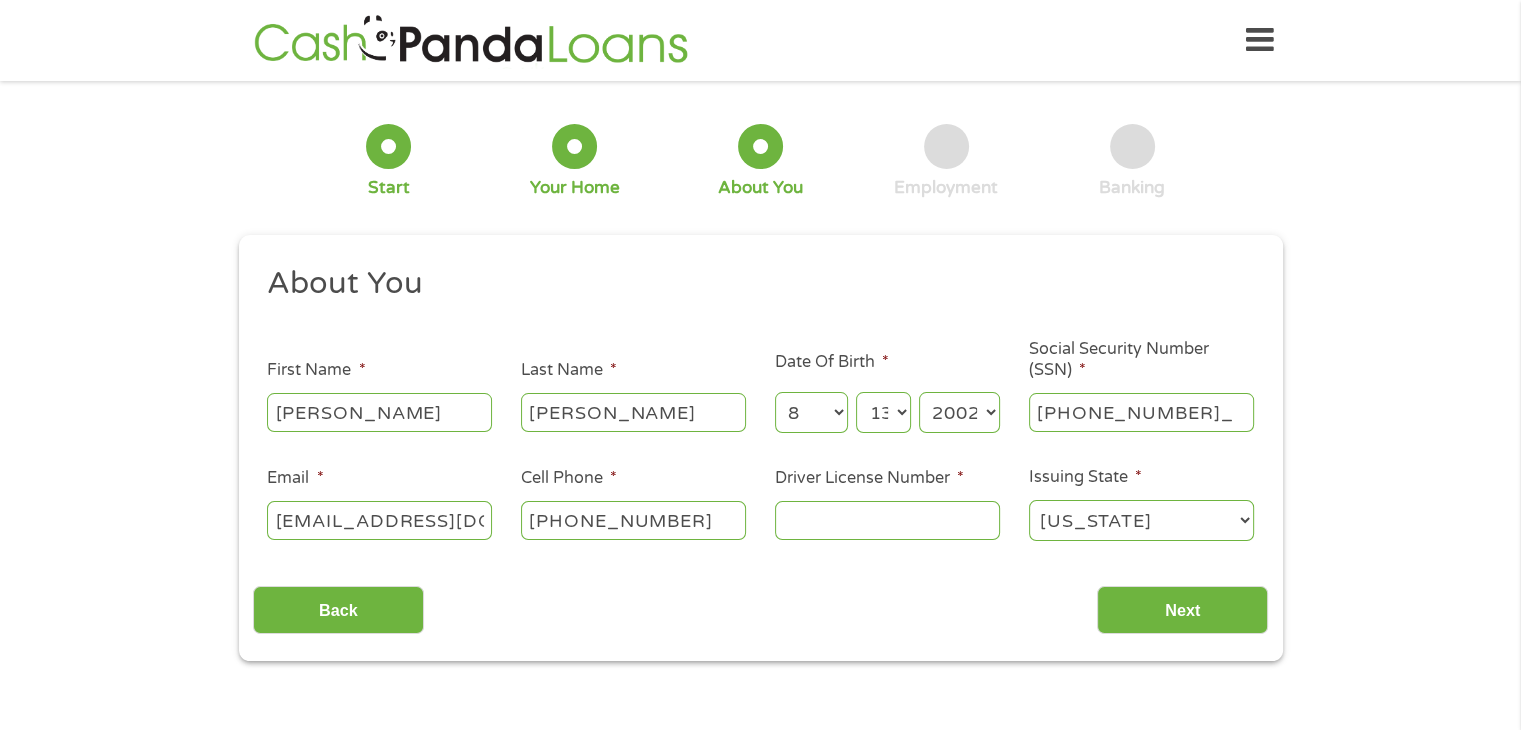 type on "268-08-7142" 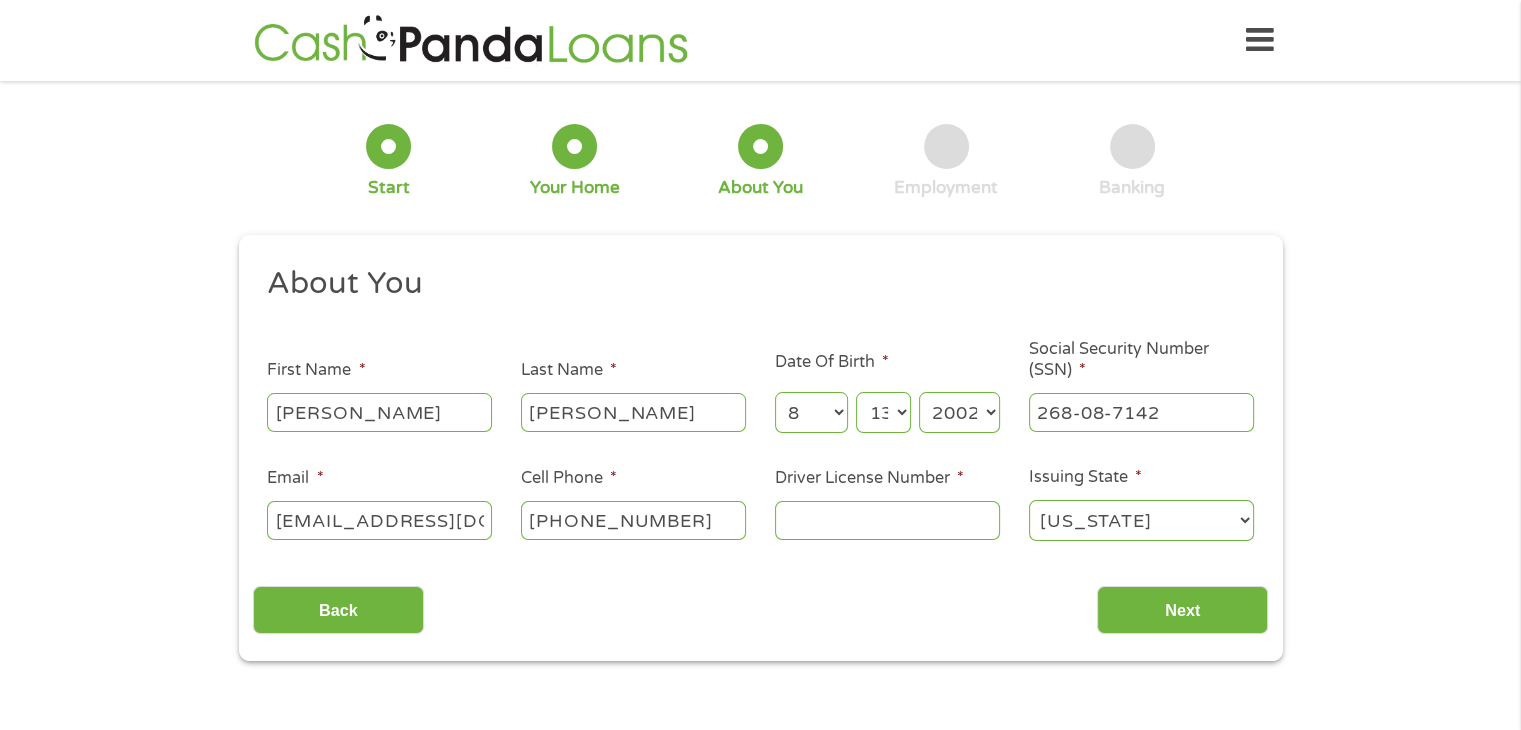click on "Driver License Number *" at bounding box center [887, 520] 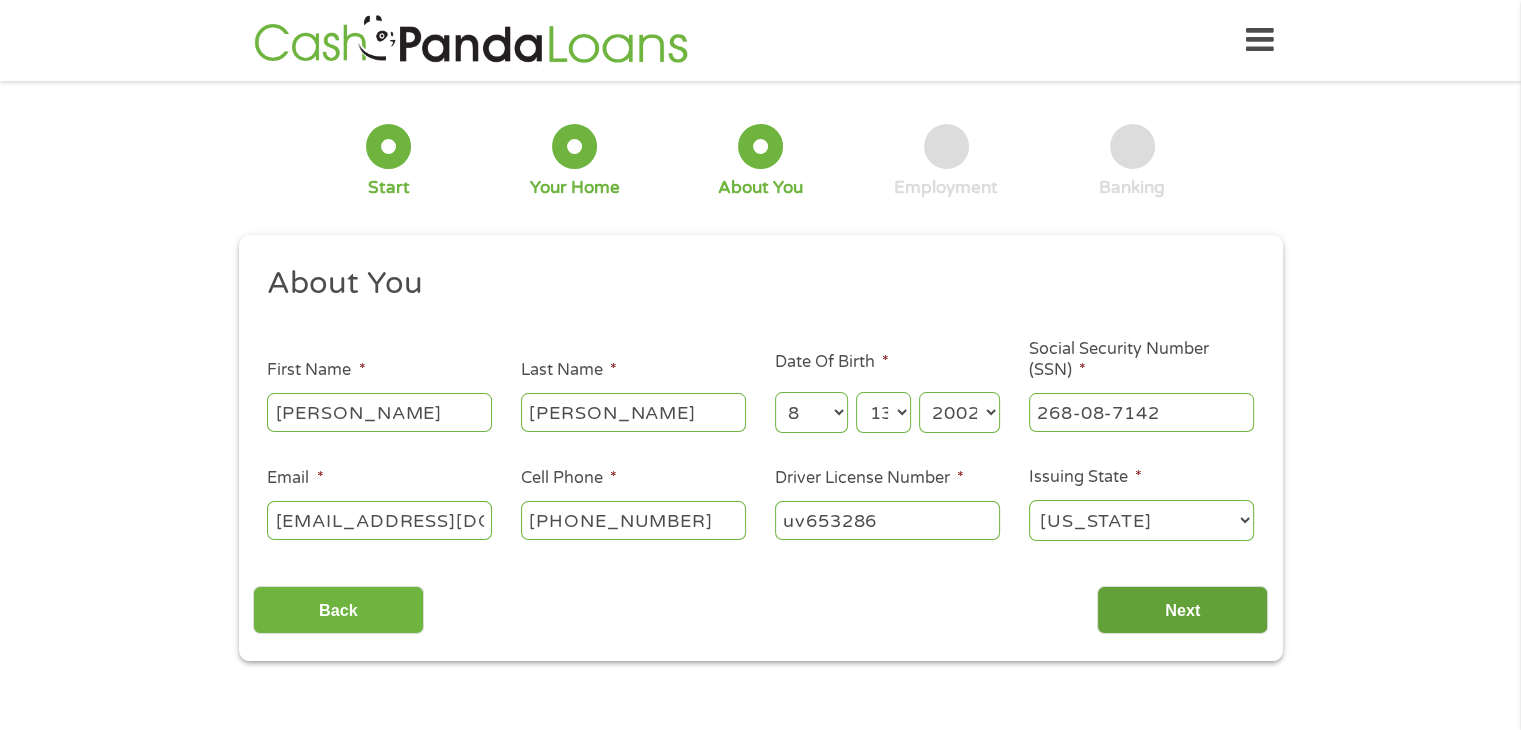 type on "uv653286" 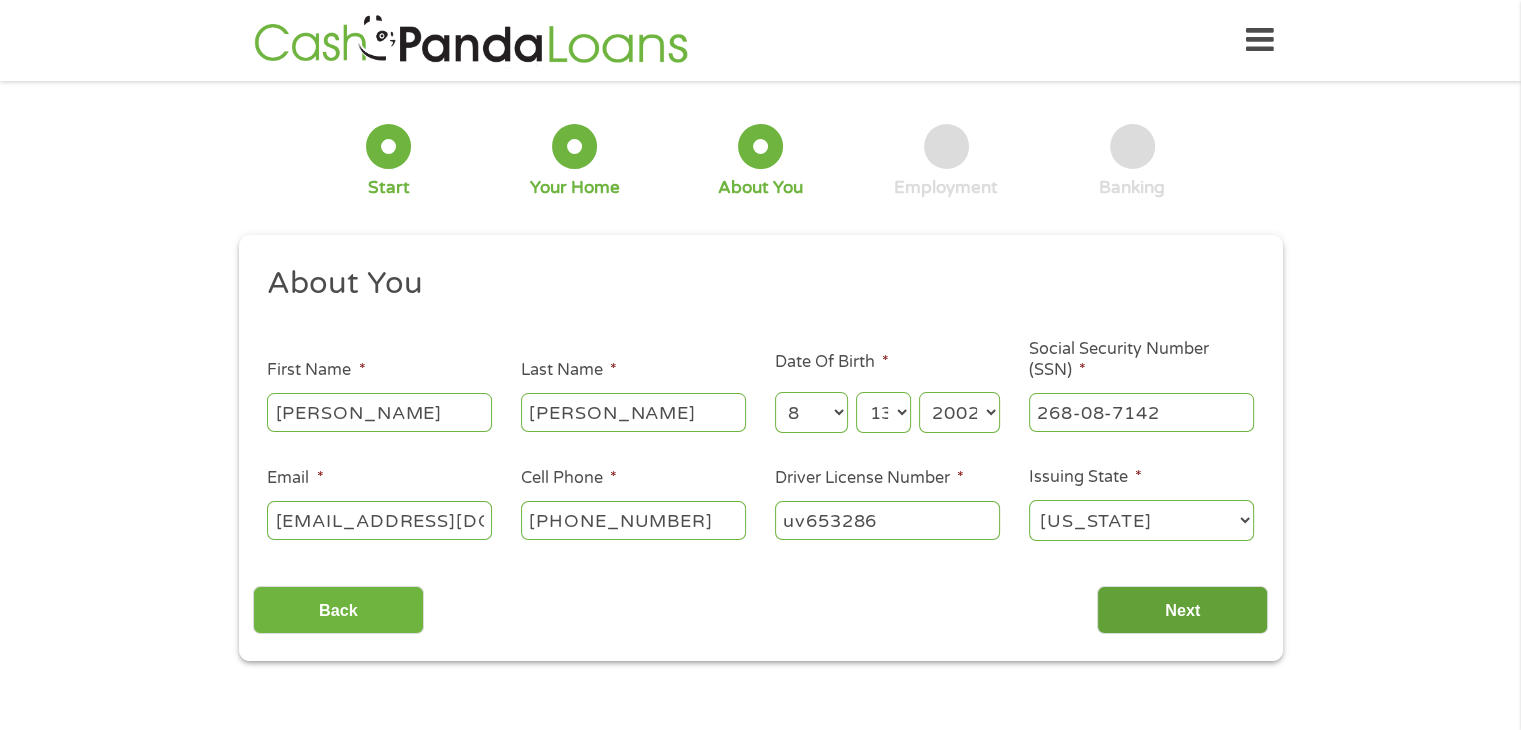 click on "Next" at bounding box center (1182, 610) 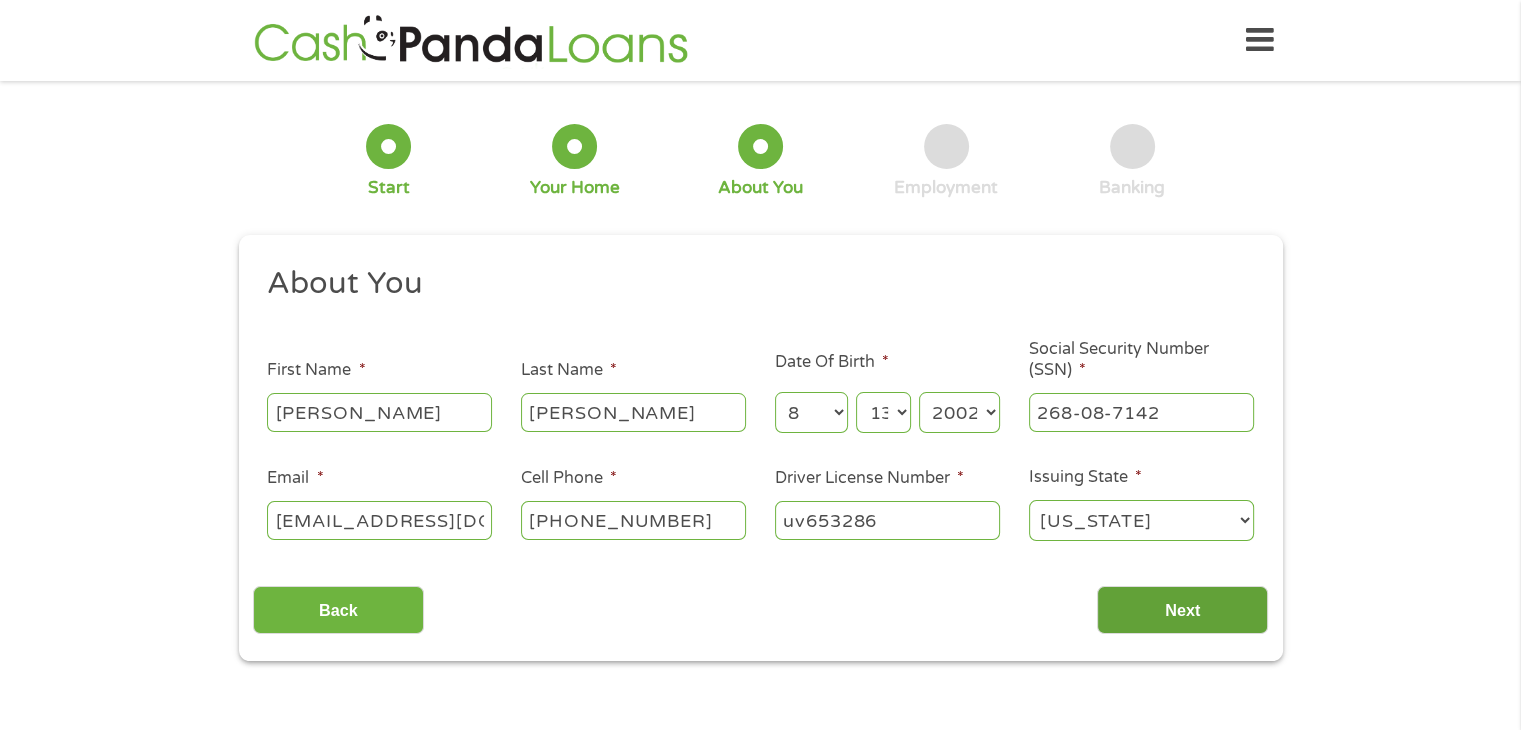 scroll, scrollTop: 8, scrollLeft: 8, axis: both 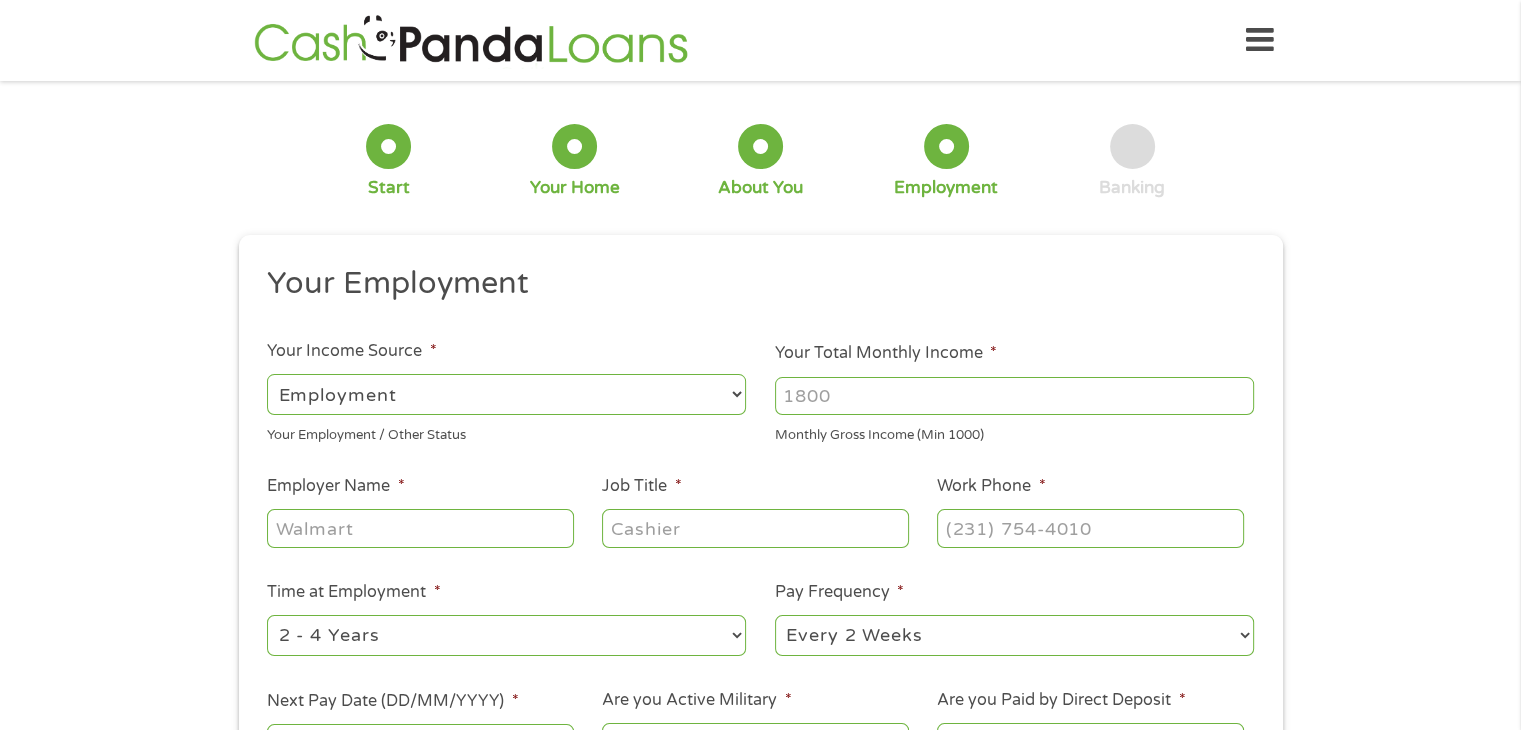 click on "Your Total Monthly Income *" at bounding box center (1014, 396) 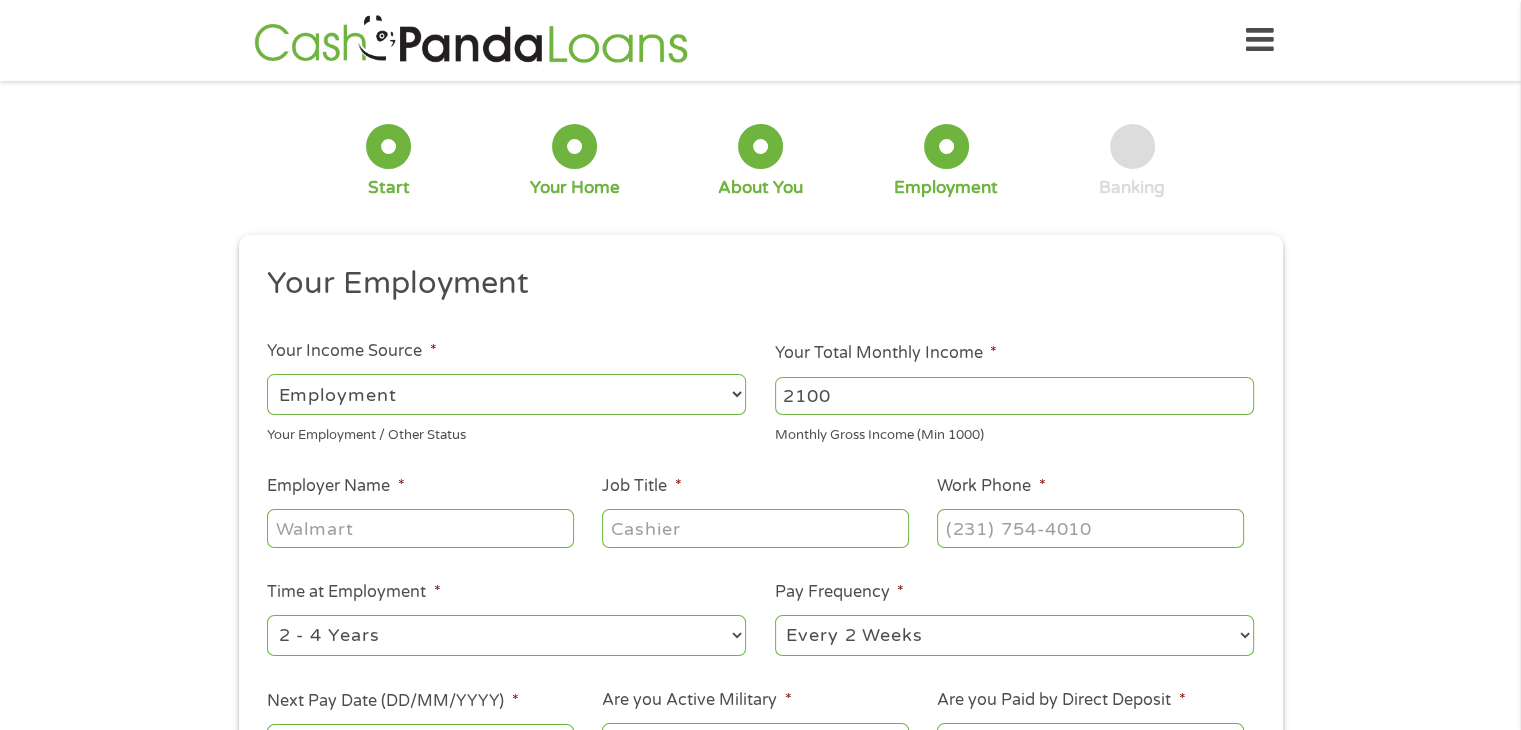 type on "2100" 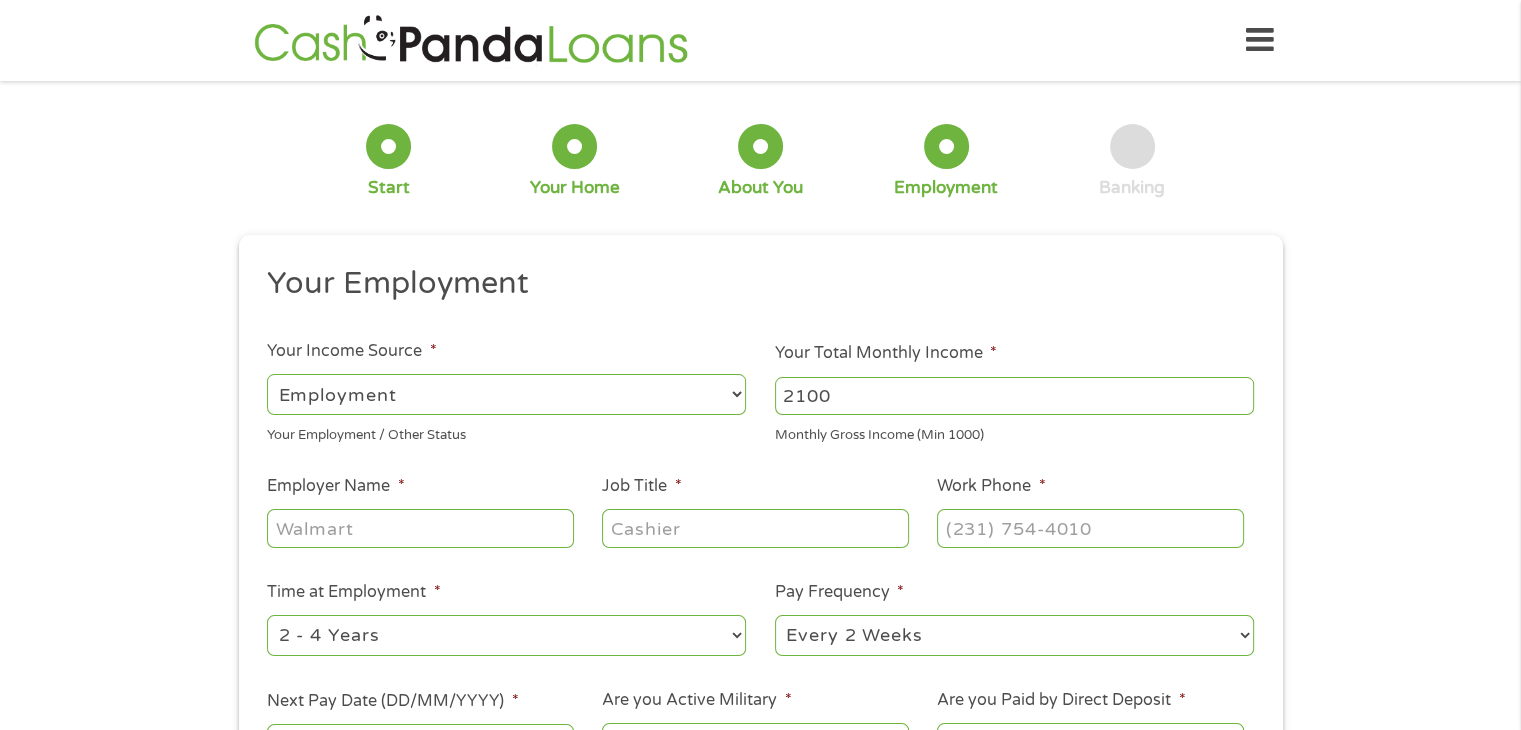 click on "Employer Name *" at bounding box center (420, 528) 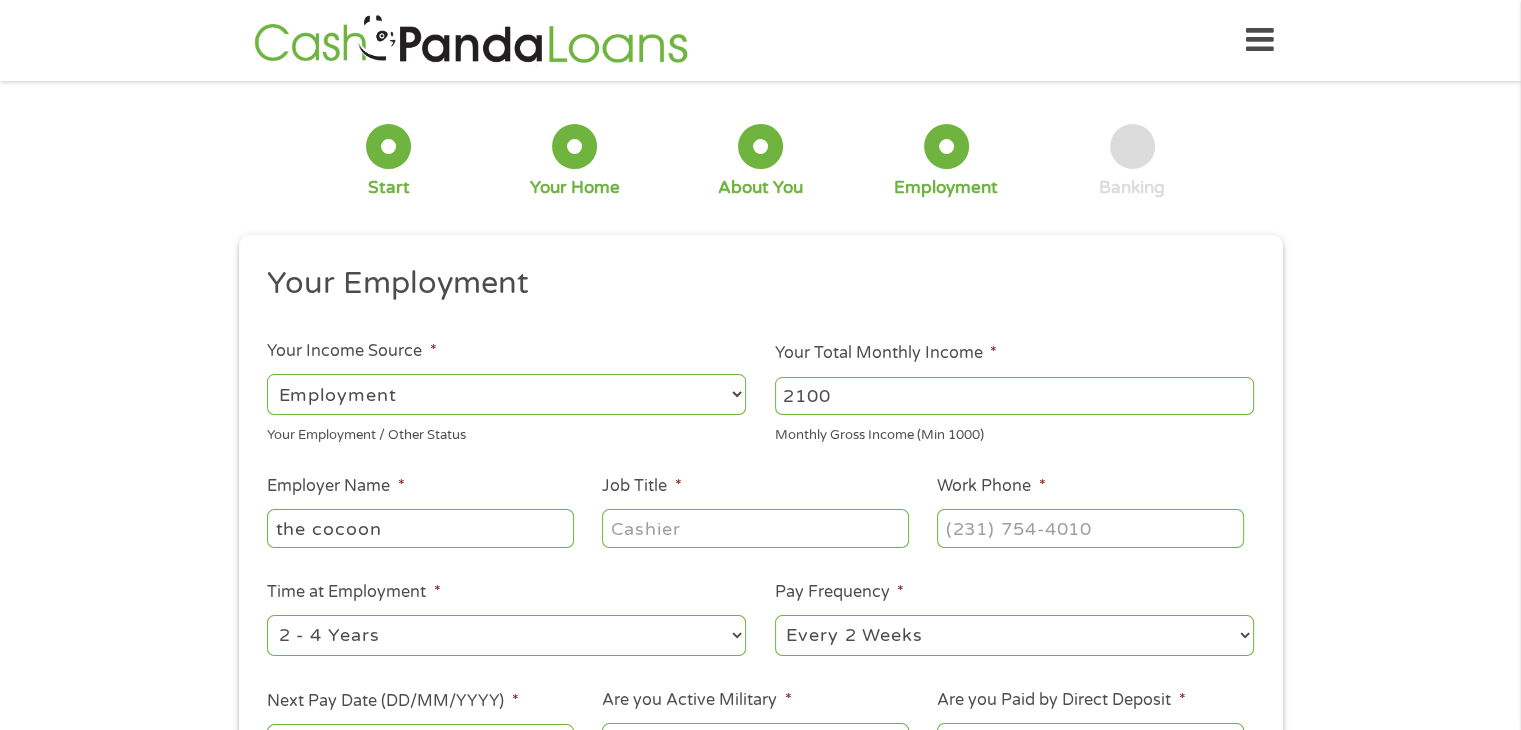 type on "the cocoon" 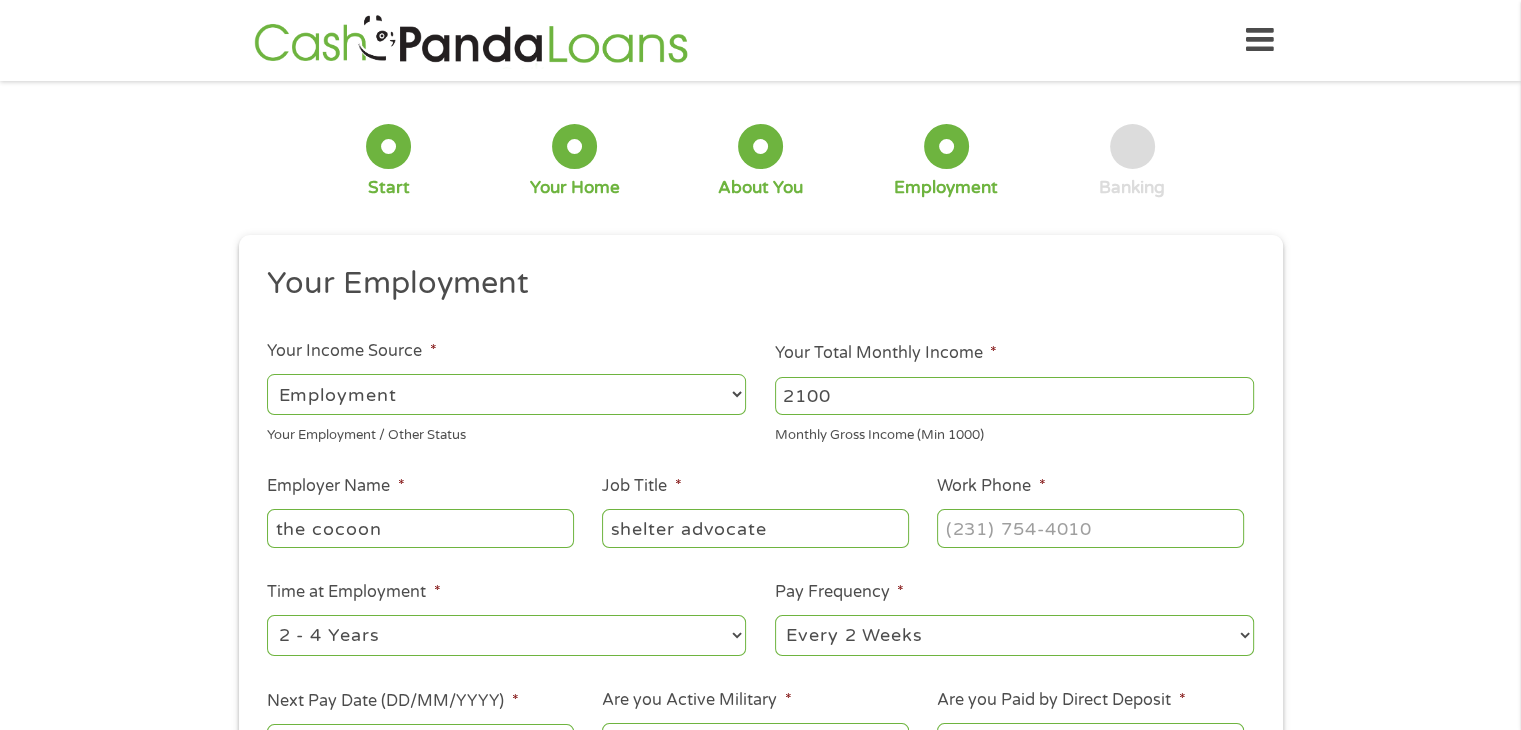 type on "shelter advocate" 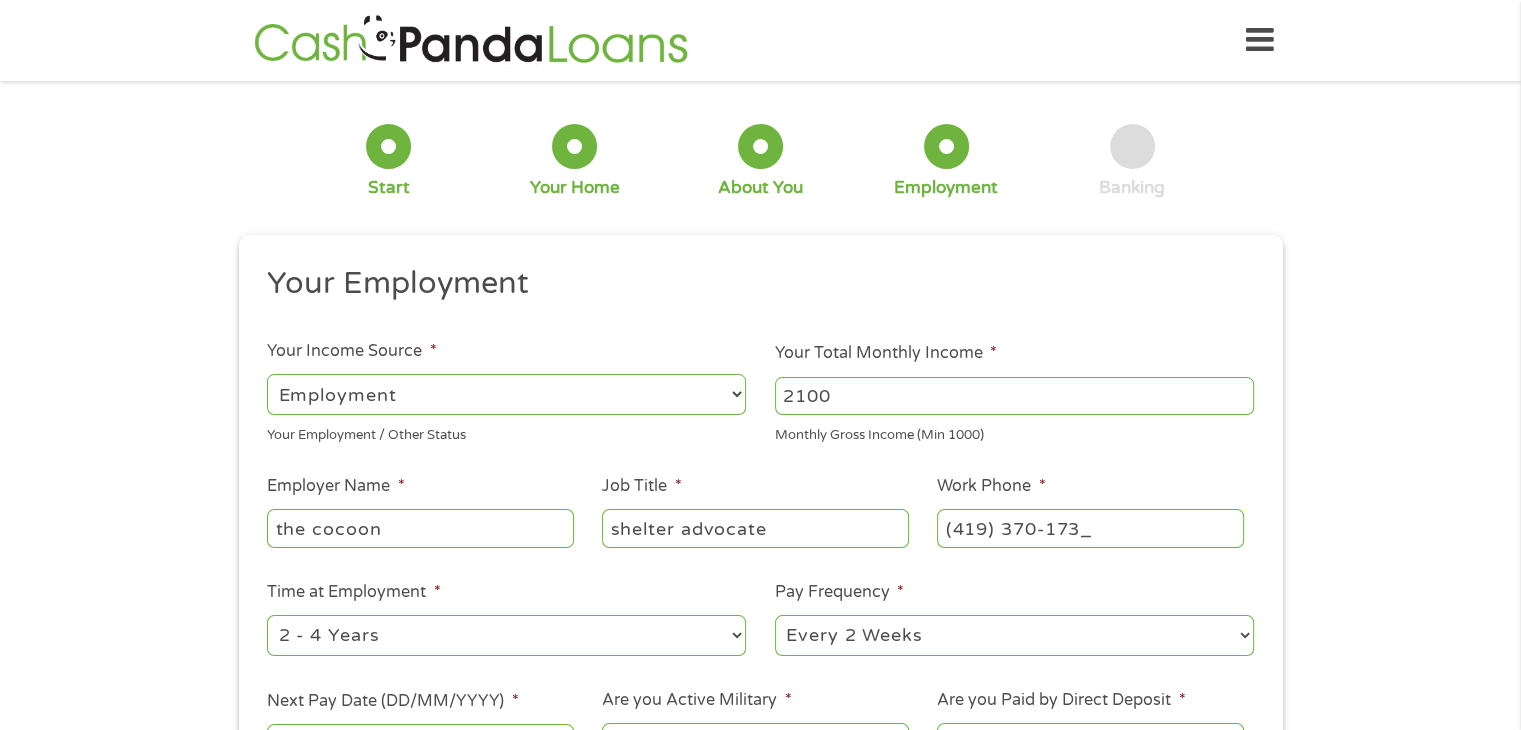 type on "[PHONE_NUMBER]" 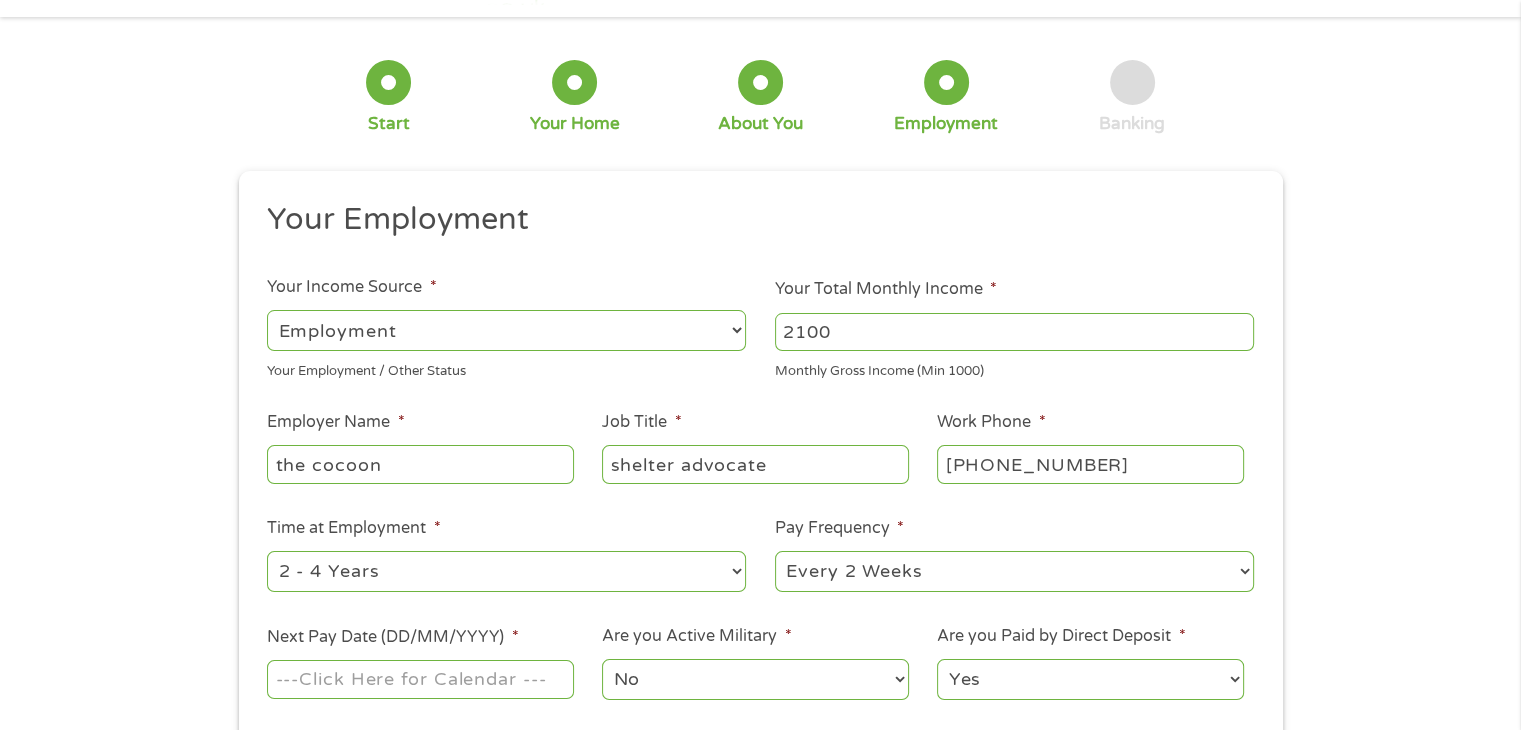 scroll, scrollTop: 100, scrollLeft: 0, axis: vertical 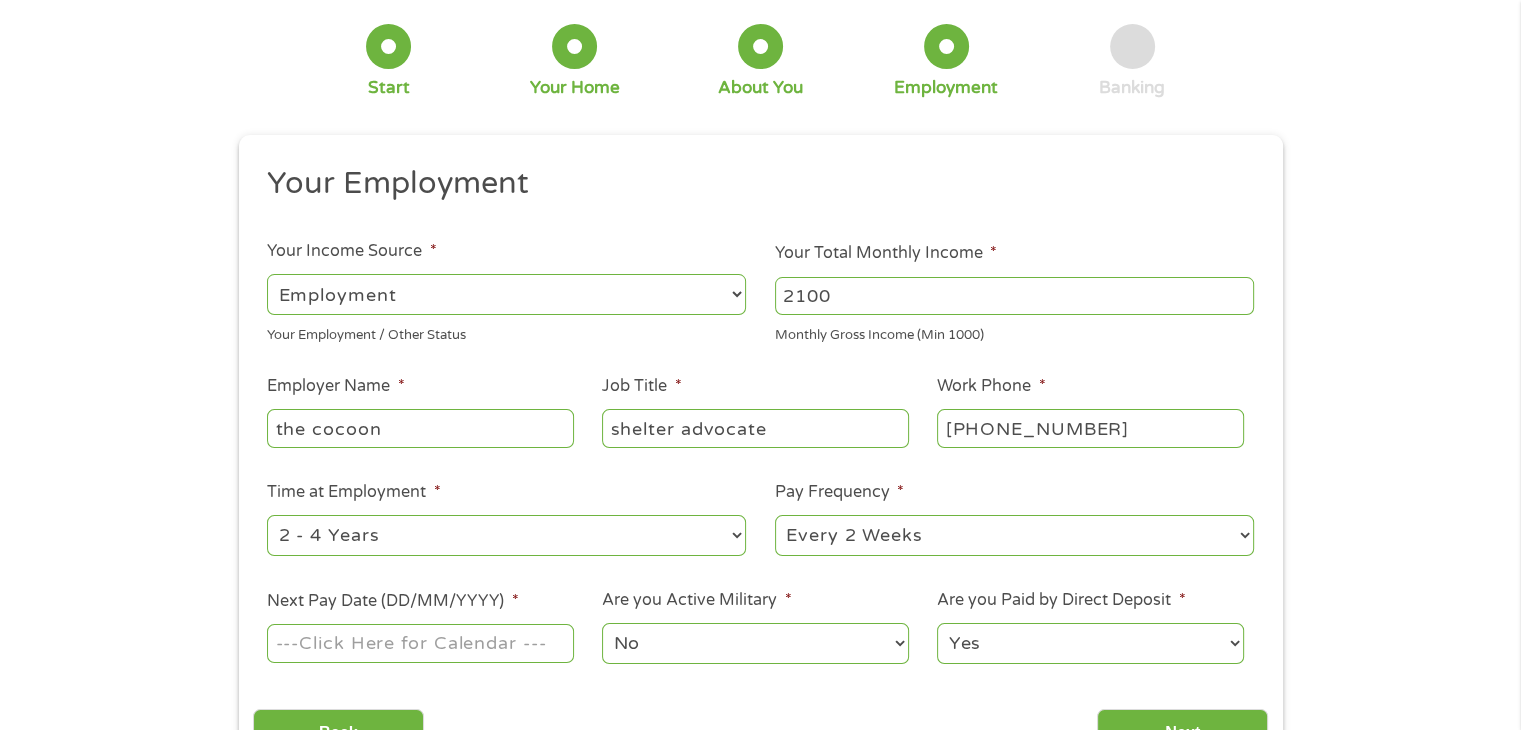 click on "--- Choose one --- 1 Year or less 1 - 2 Years 2 - 4 Years Over 4 Years" at bounding box center [506, 535] 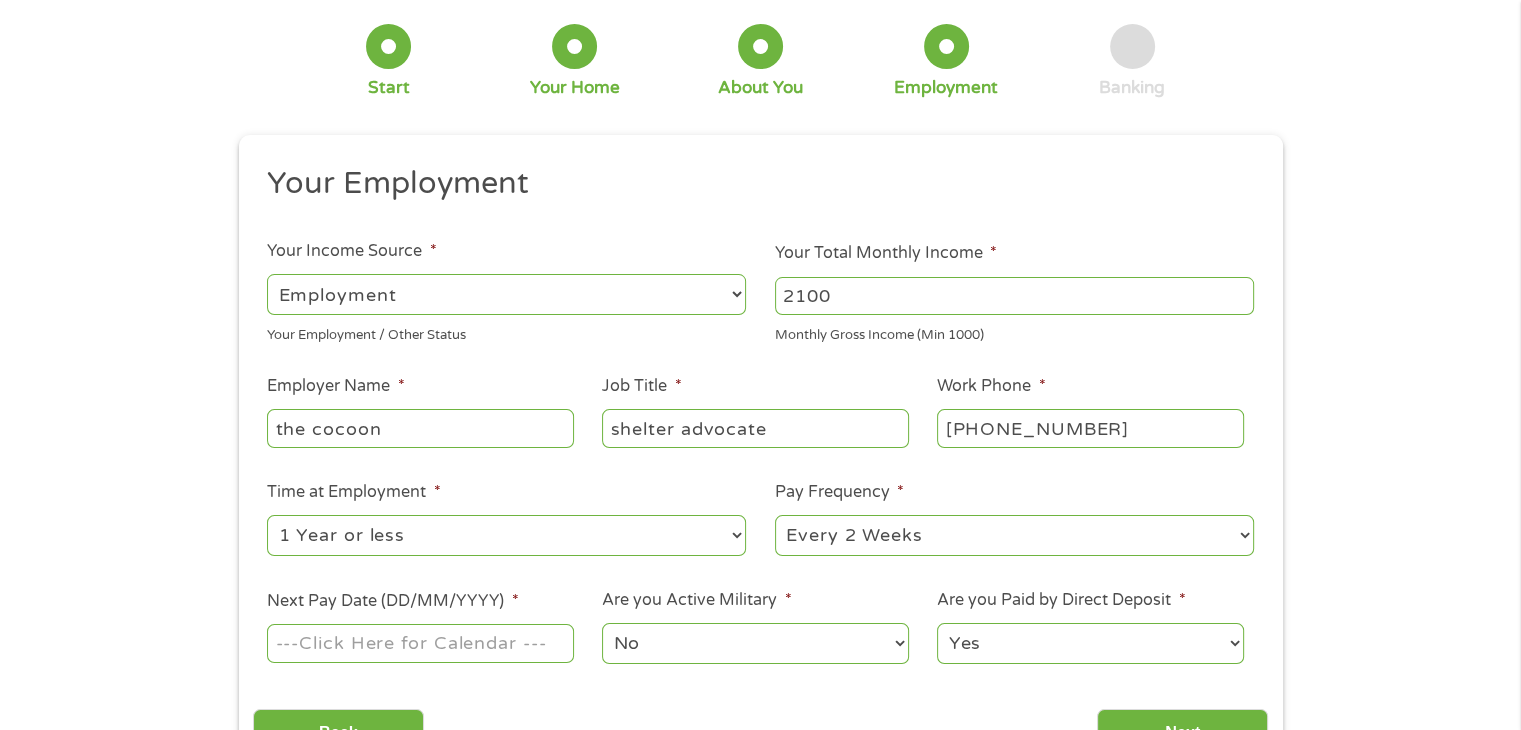 click on "--- Choose one --- 1 Year or less 1 - 2 Years 2 - 4 Years Over 4 Years" at bounding box center [506, 535] 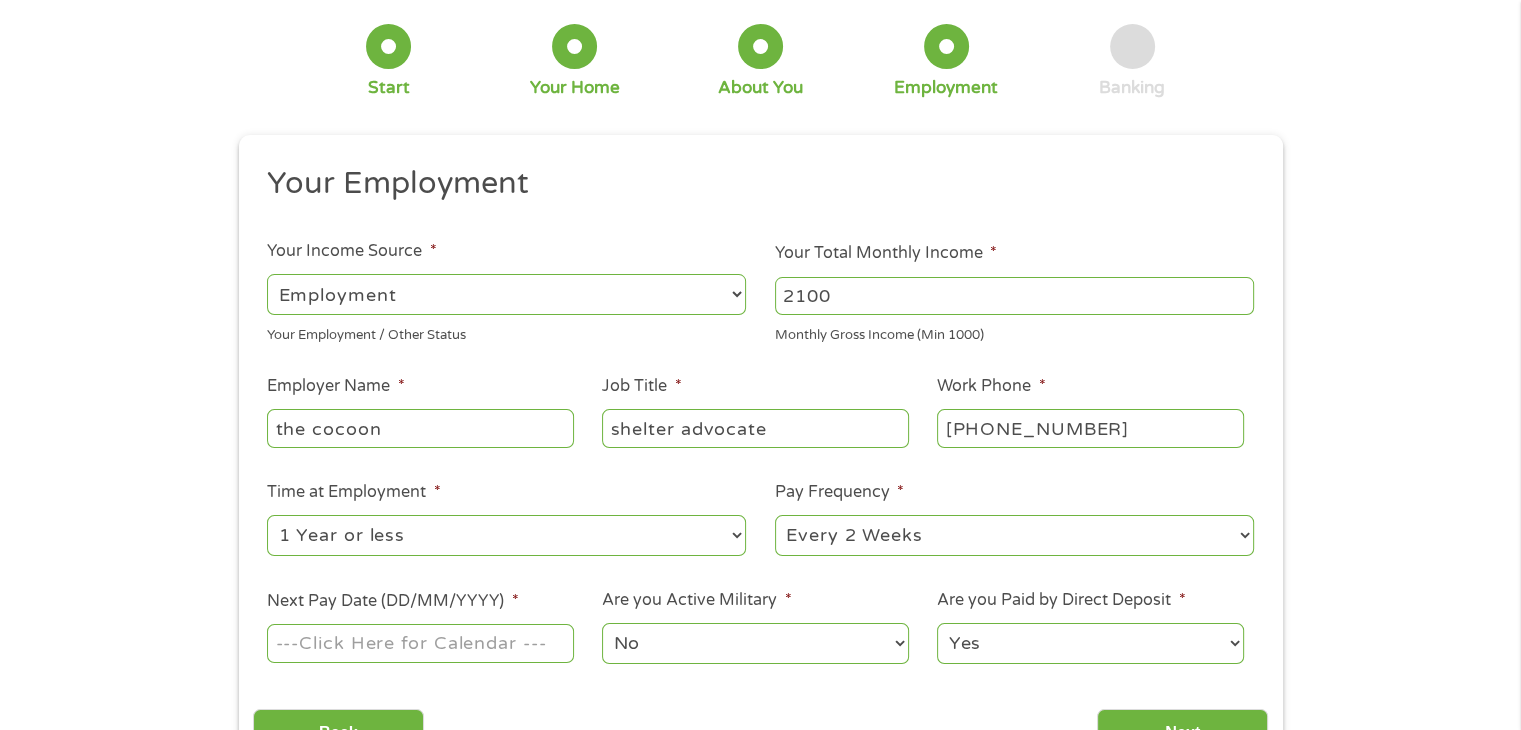 click on "--- Choose one --- Every 2 Weeks Every Week Monthly Semi-Monthly" at bounding box center (1014, 535) 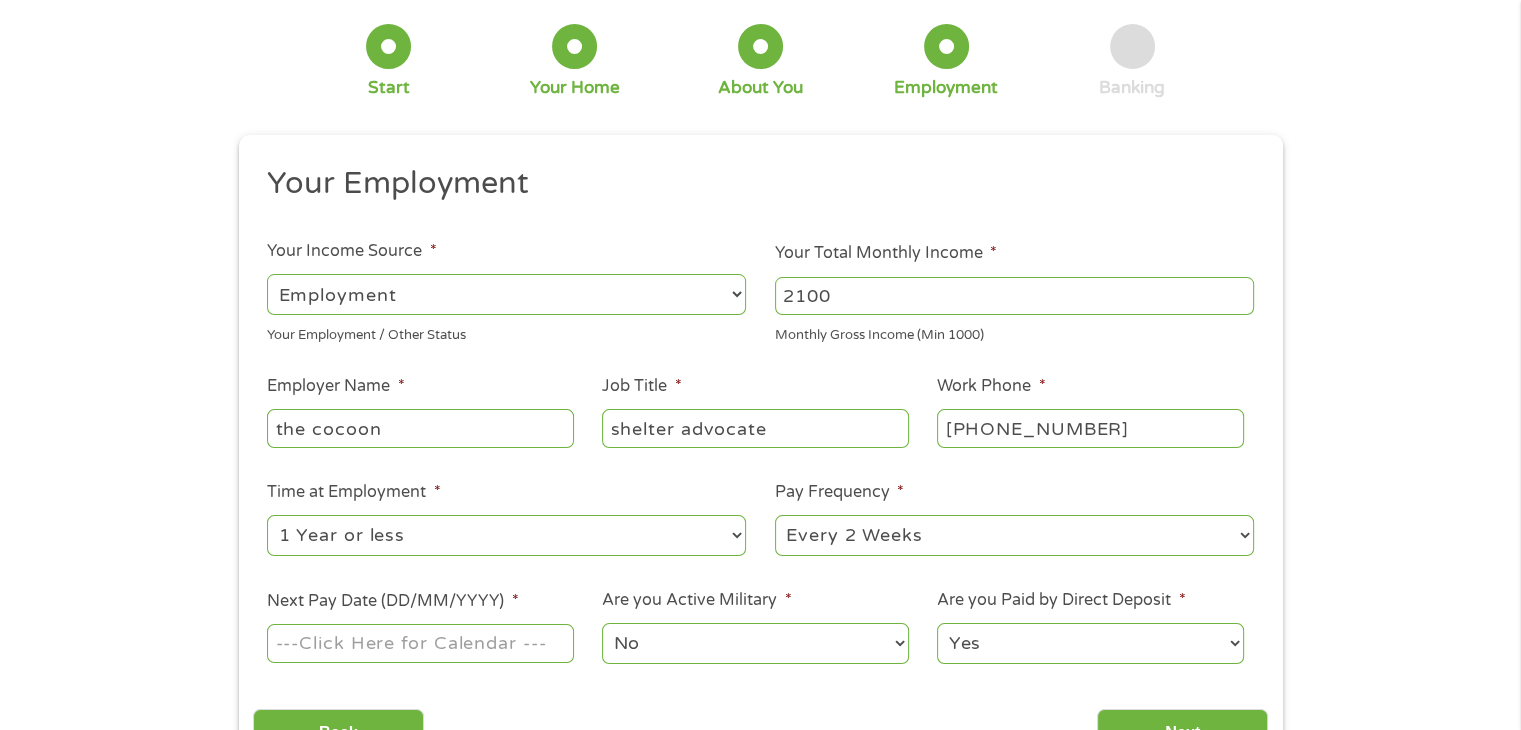 click on "Next Pay Date (DD/MM/YYYY) *" at bounding box center [420, 643] 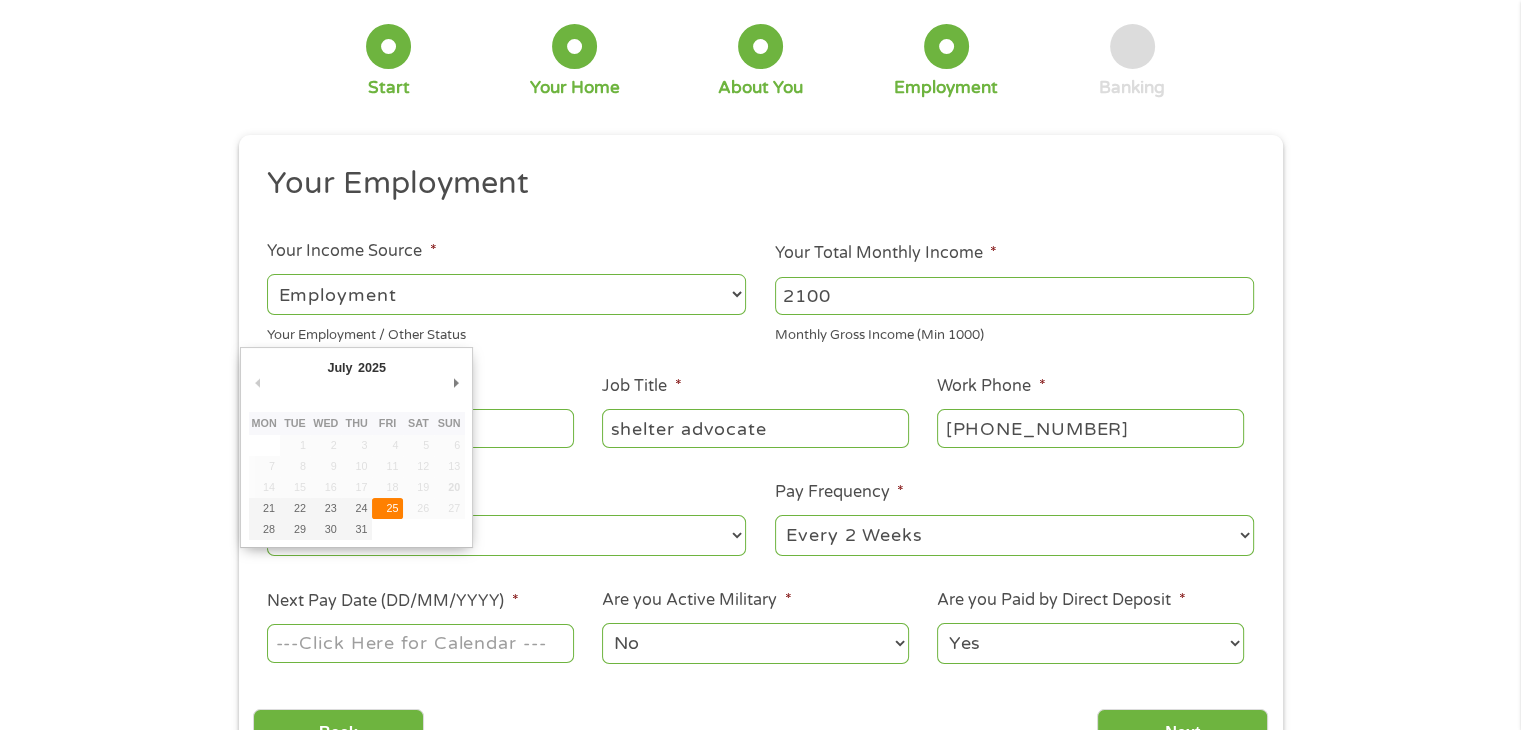 type on "[DATE]" 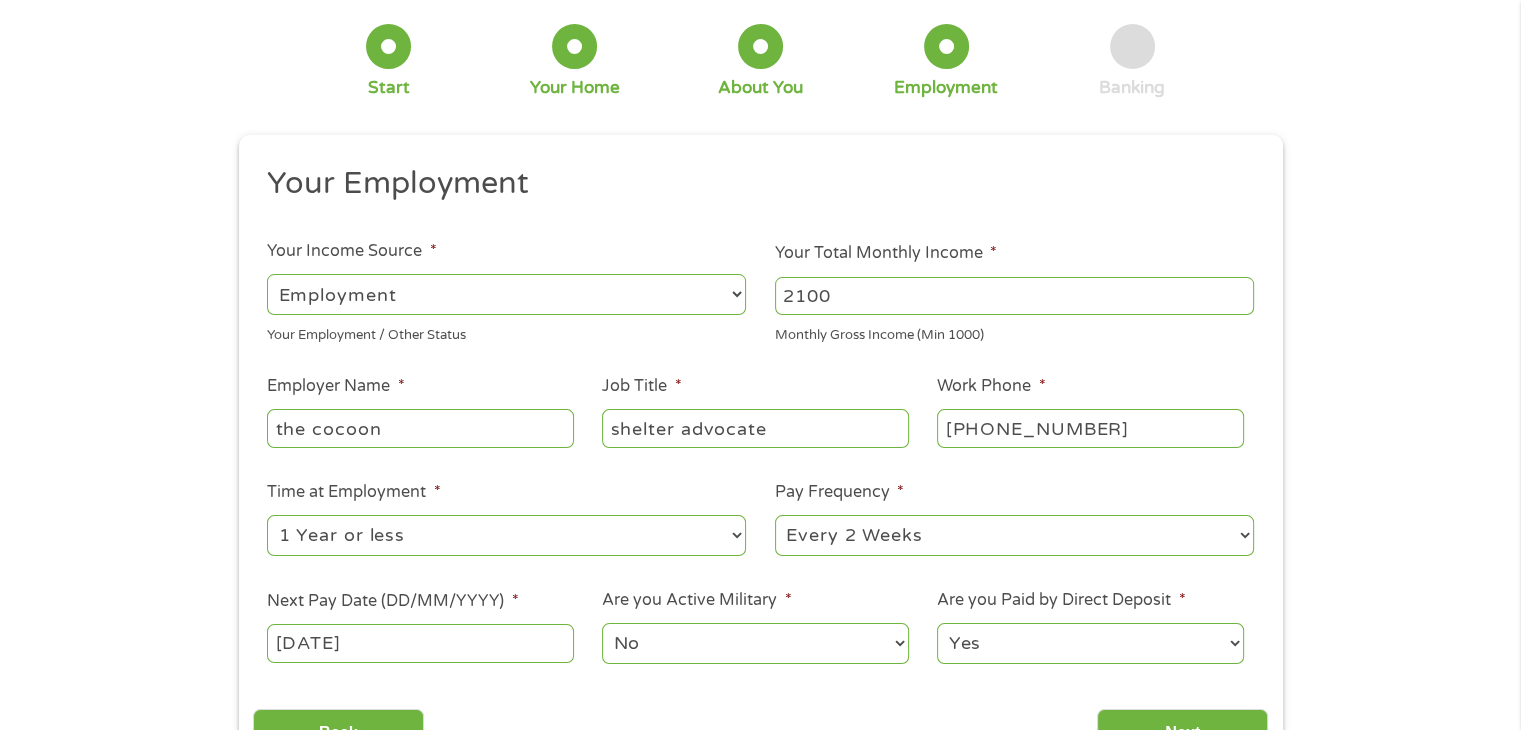 click on "No Yes" at bounding box center (755, 643) 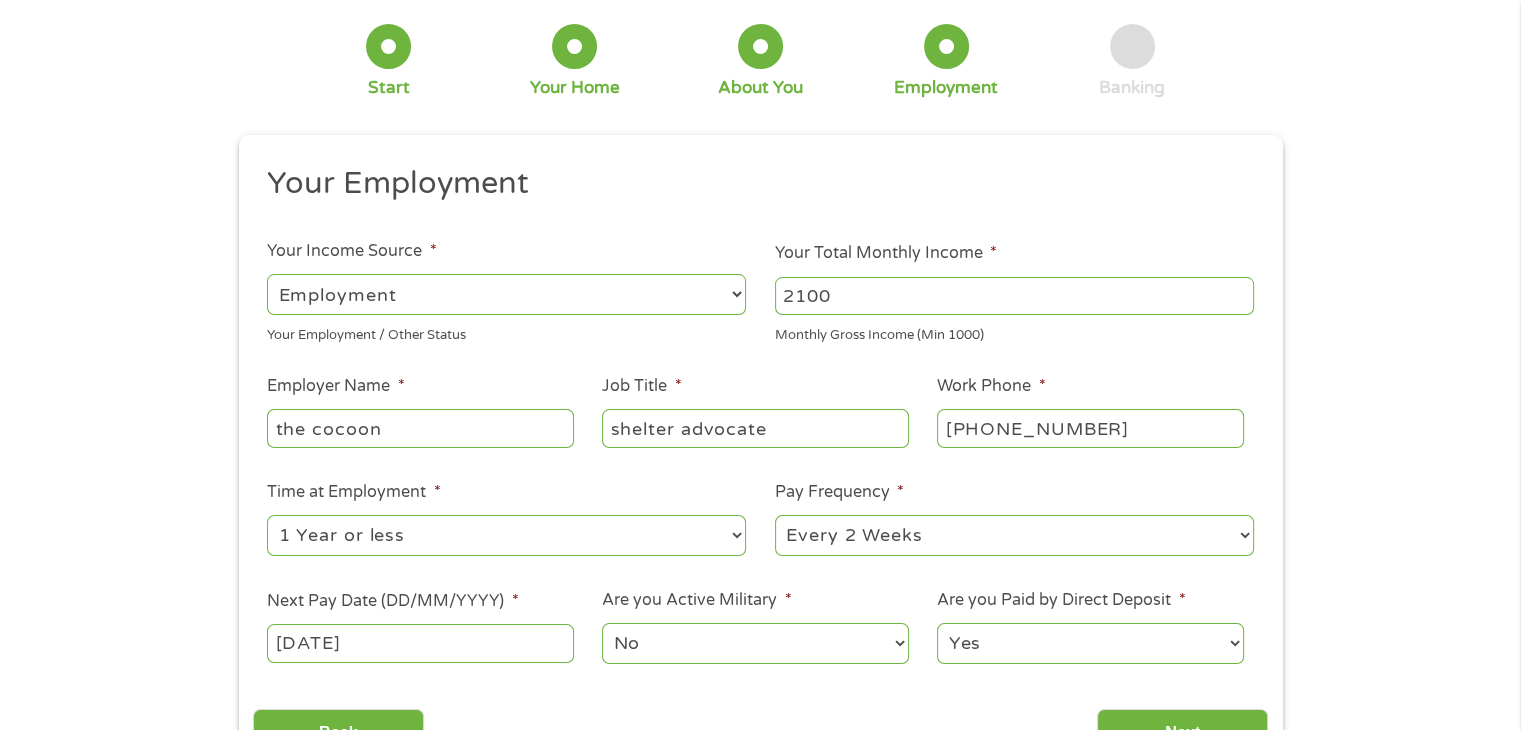 click on "Yes No" at bounding box center [1090, 643] 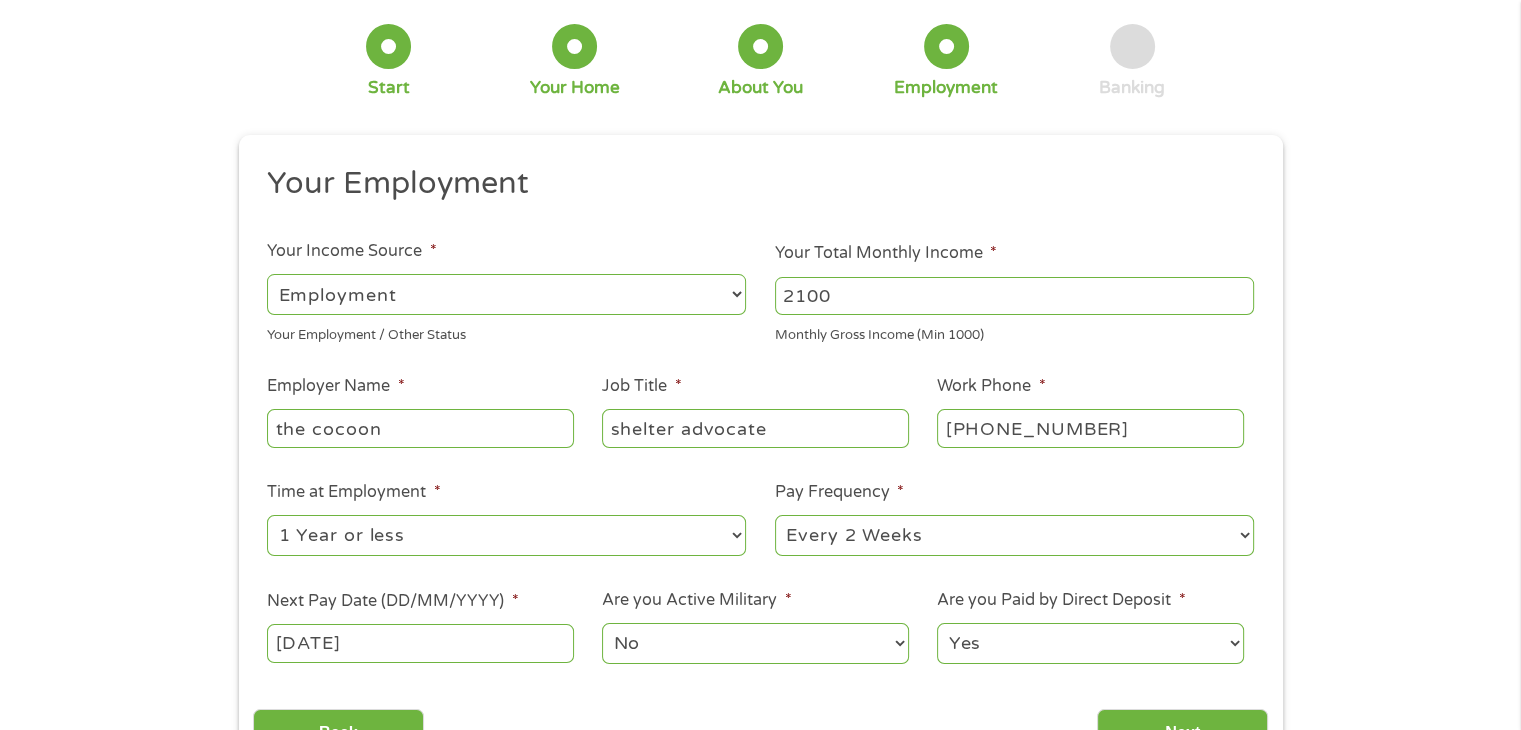 click on "Yes No" at bounding box center [1090, 643] 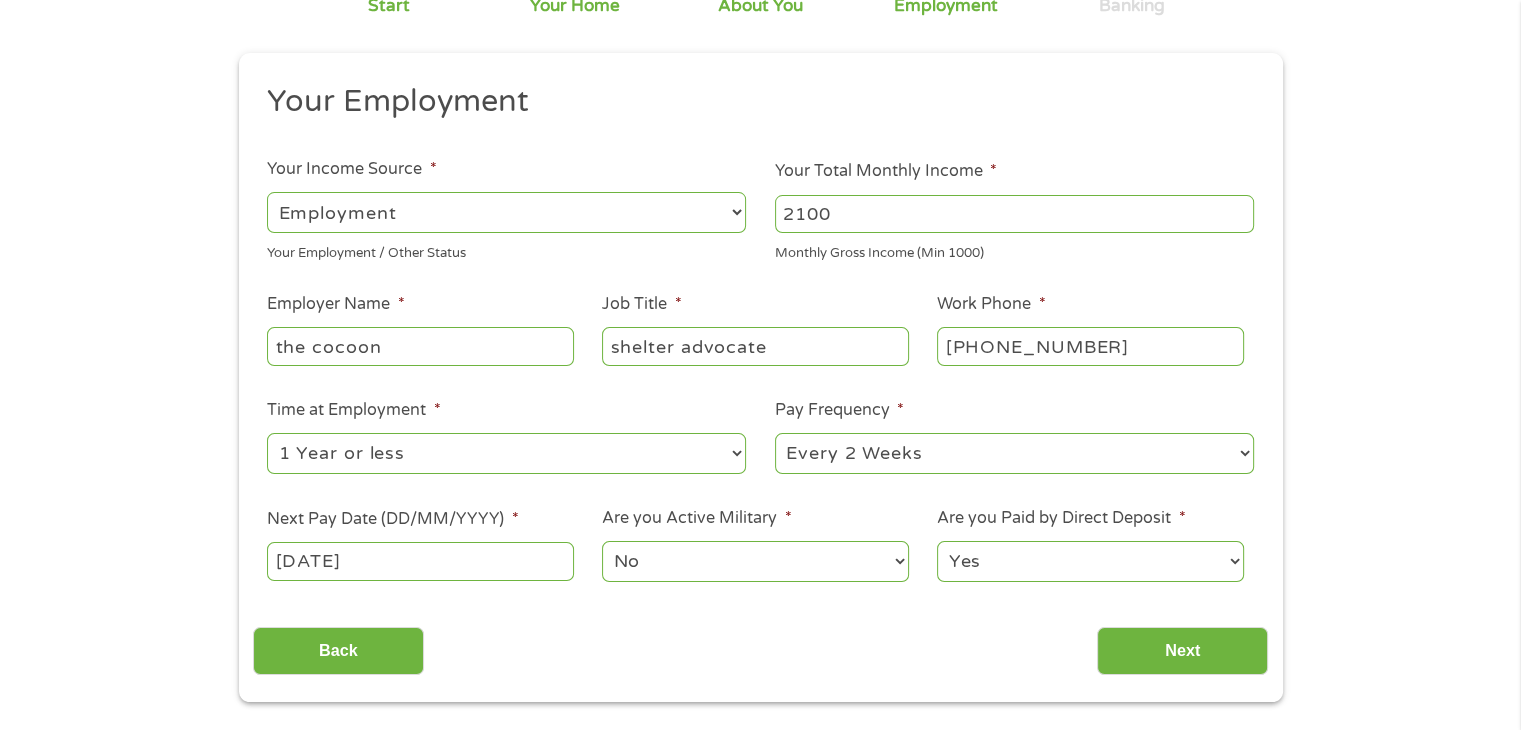 scroll, scrollTop: 300, scrollLeft: 0, axis: vertical 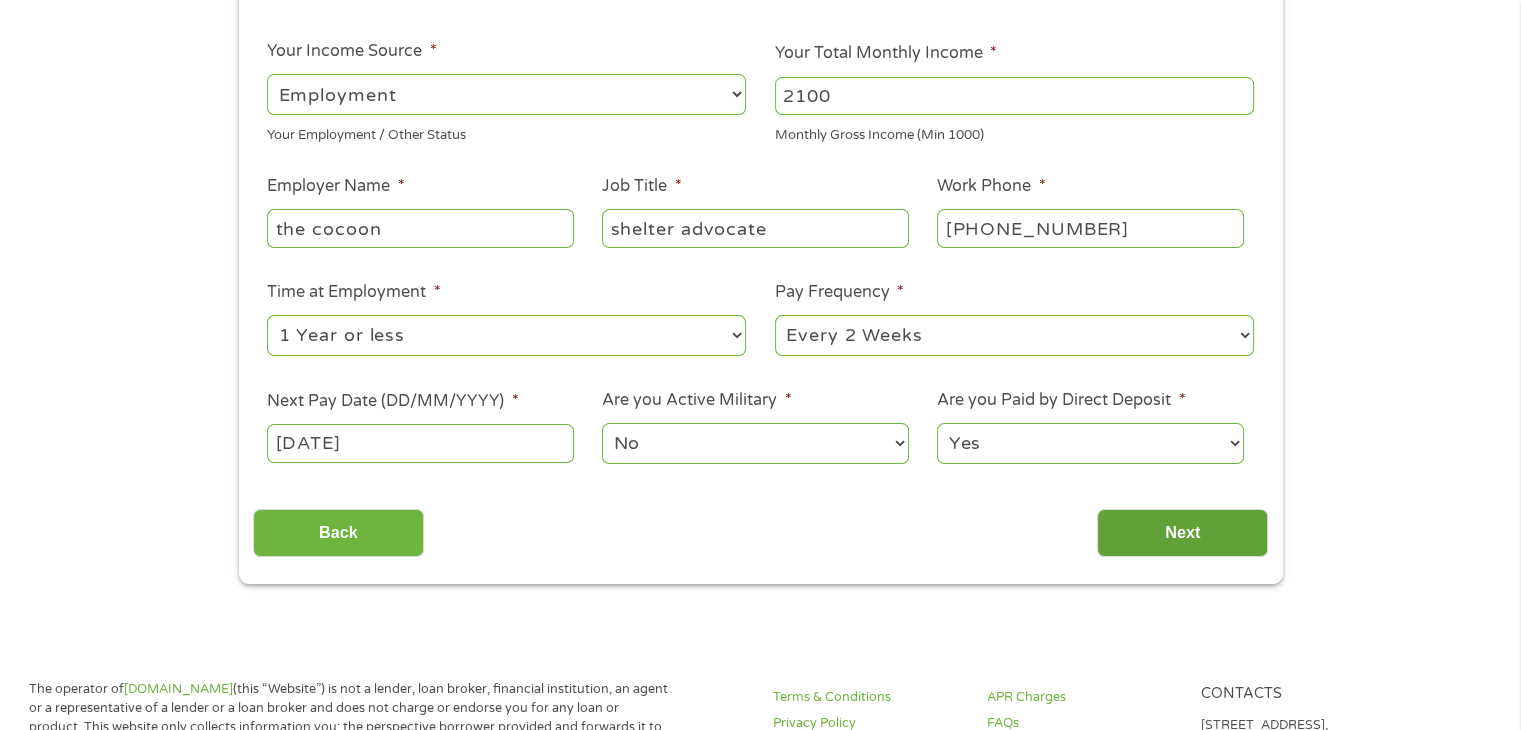 click on "Next" at bounding box center (1182, 533) 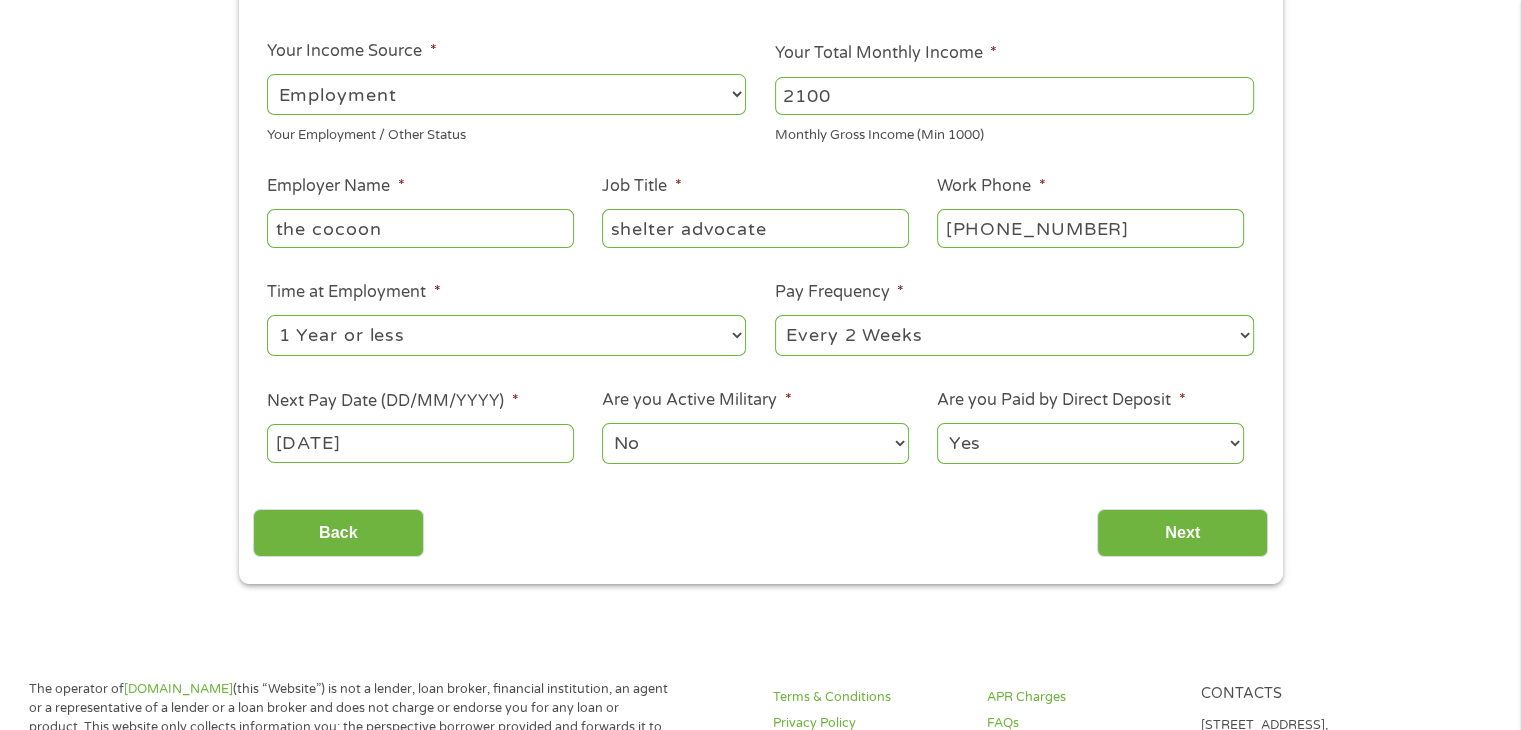 scroll, scrollTop: 8, scrollLeft: 8, axis: both 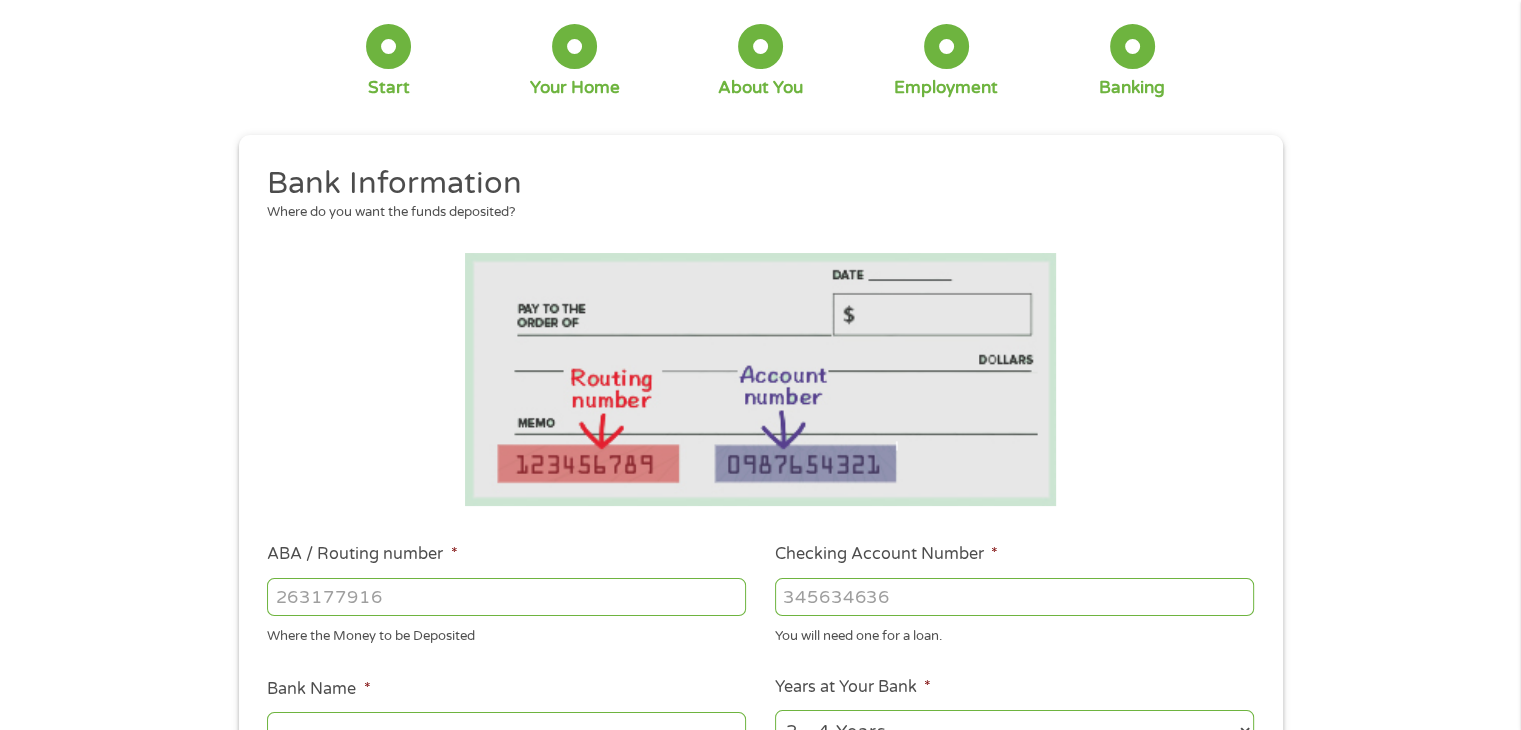 click at bounding box center [506, 597] 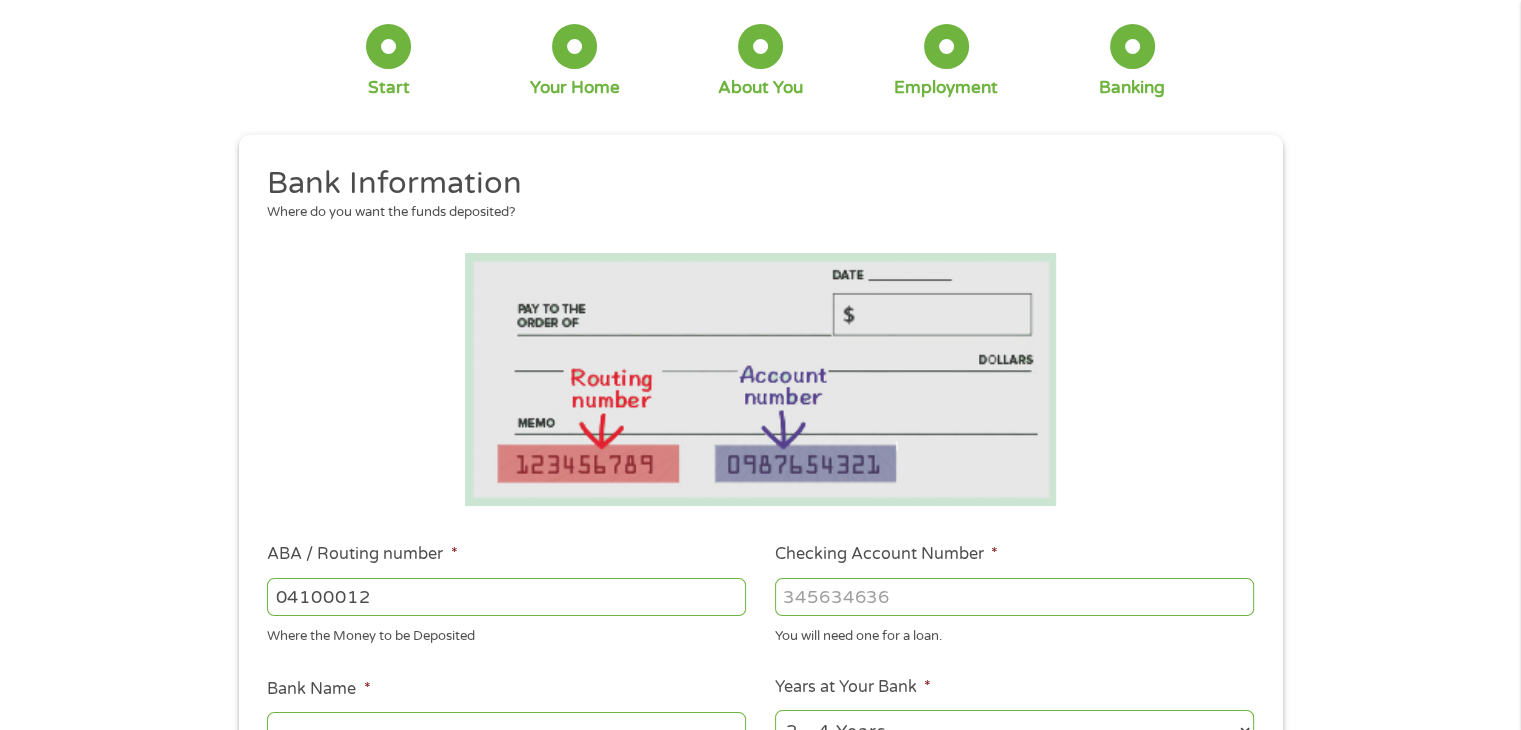 type on "041000124" 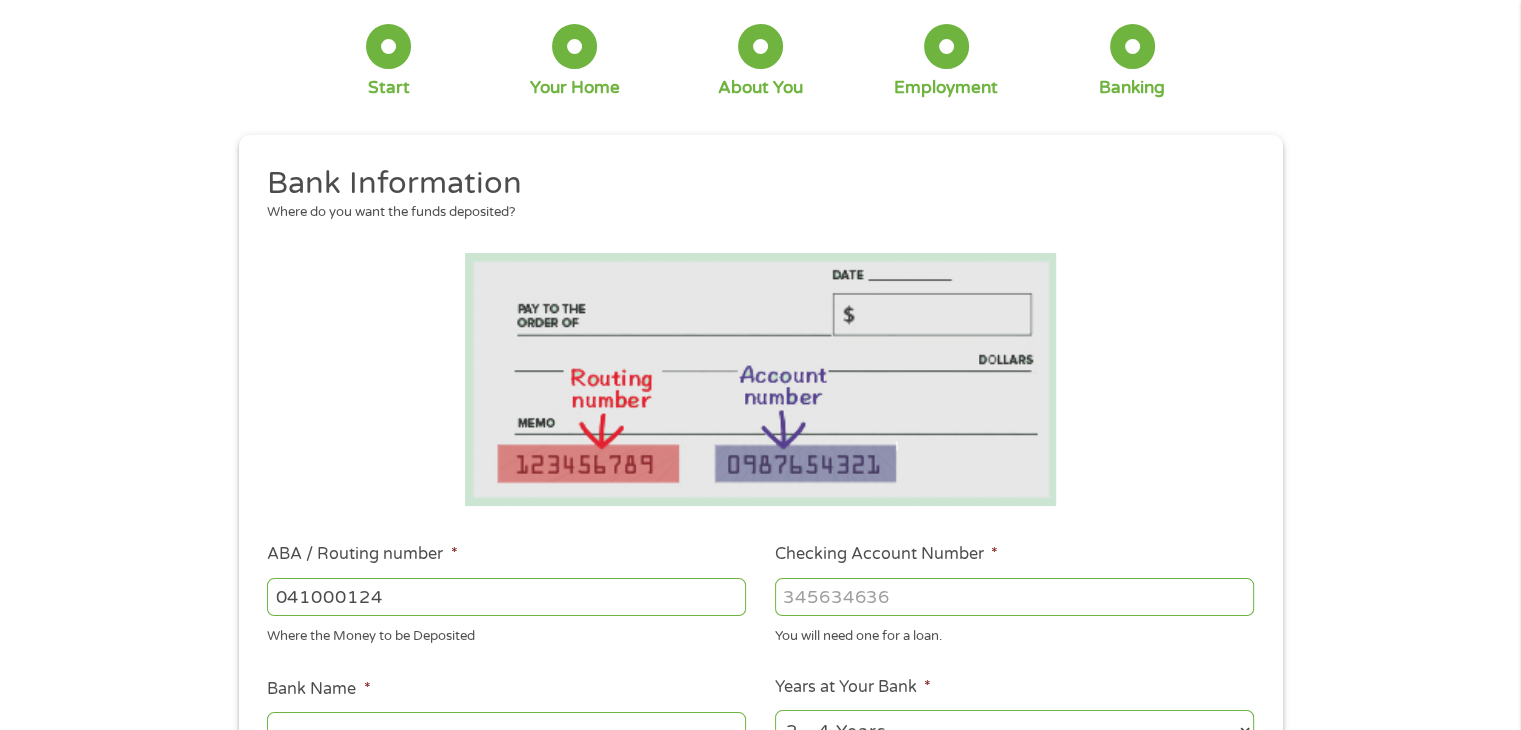 type on "PNC BANK [US_STATE]" 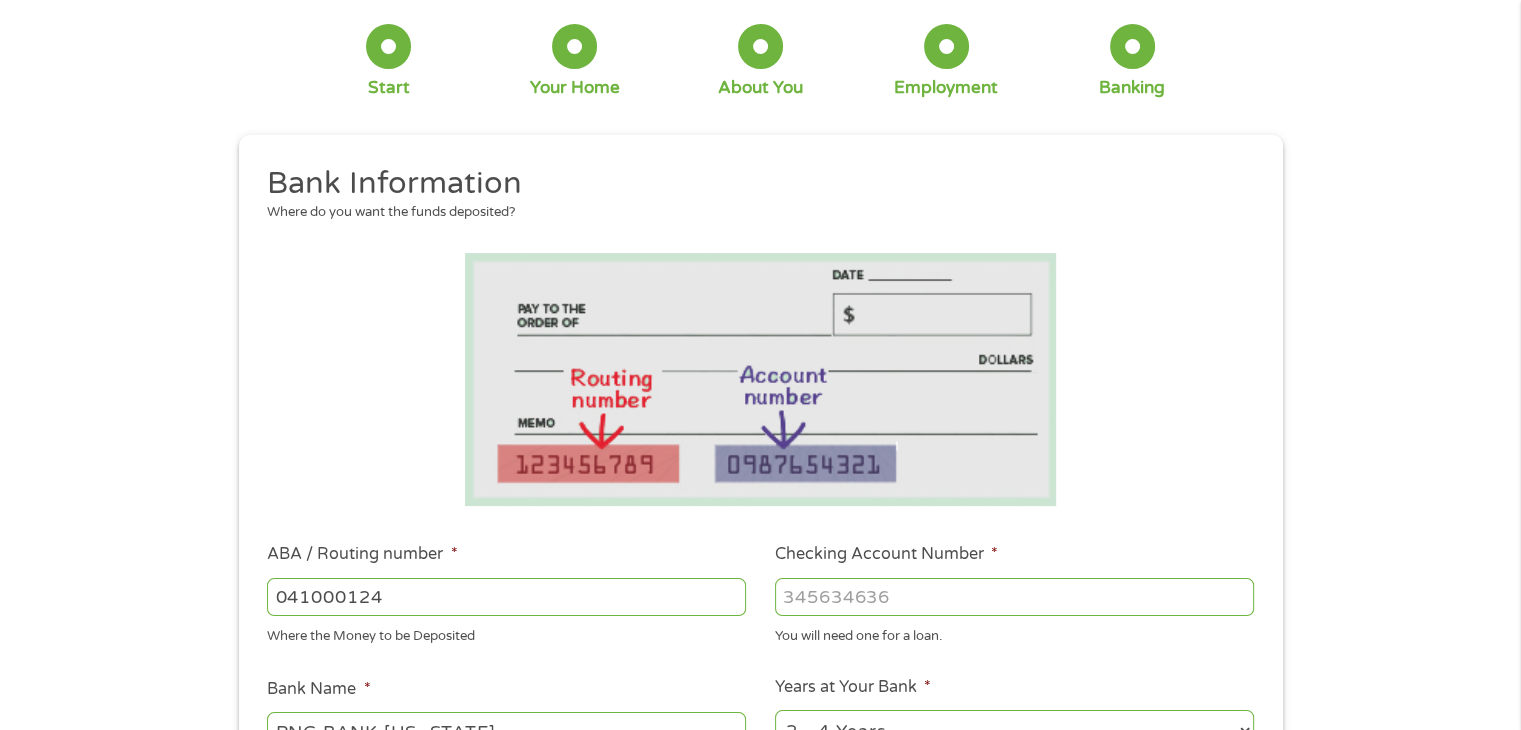 type on "041000124" 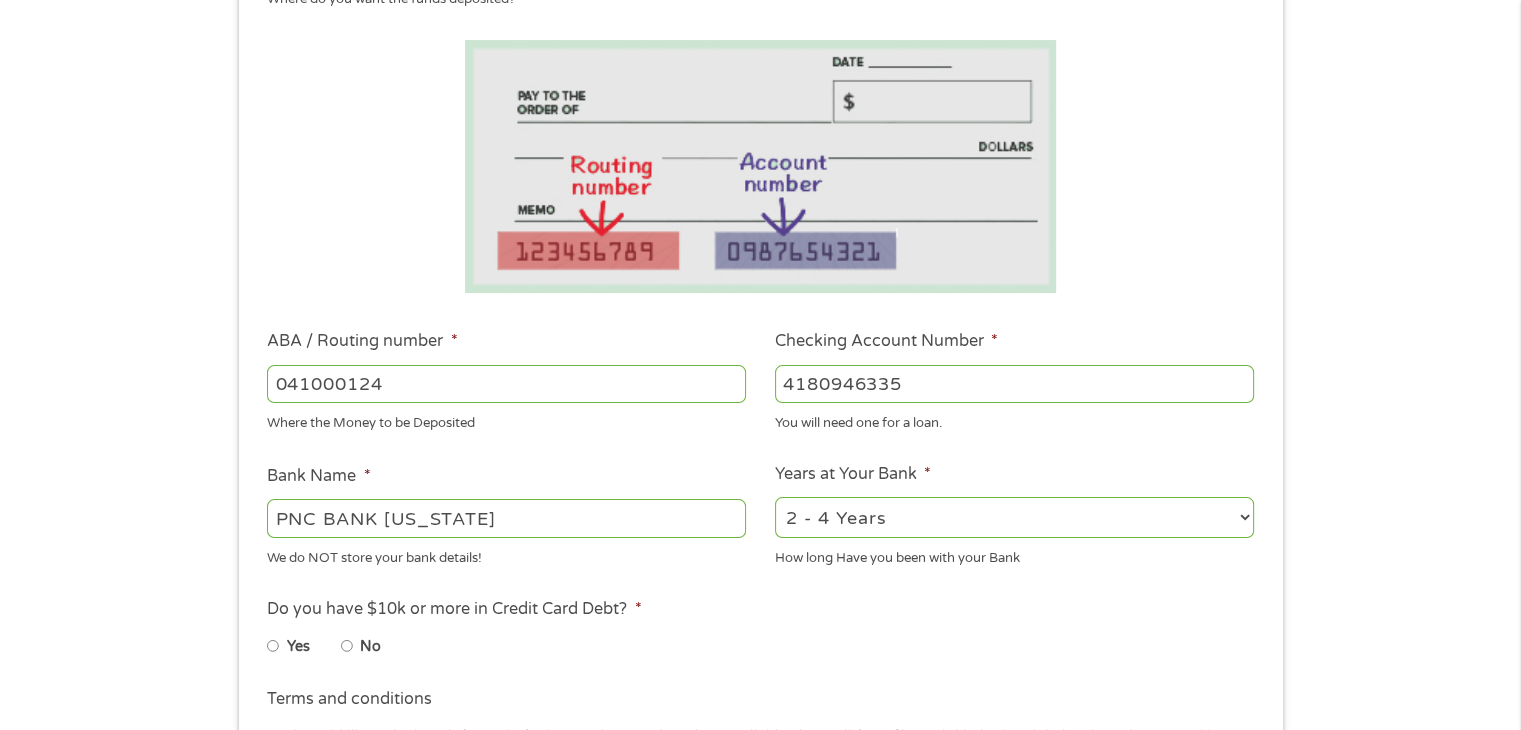 scroll, scrollTop: 400, scrollLeft: 0, axis: vertical 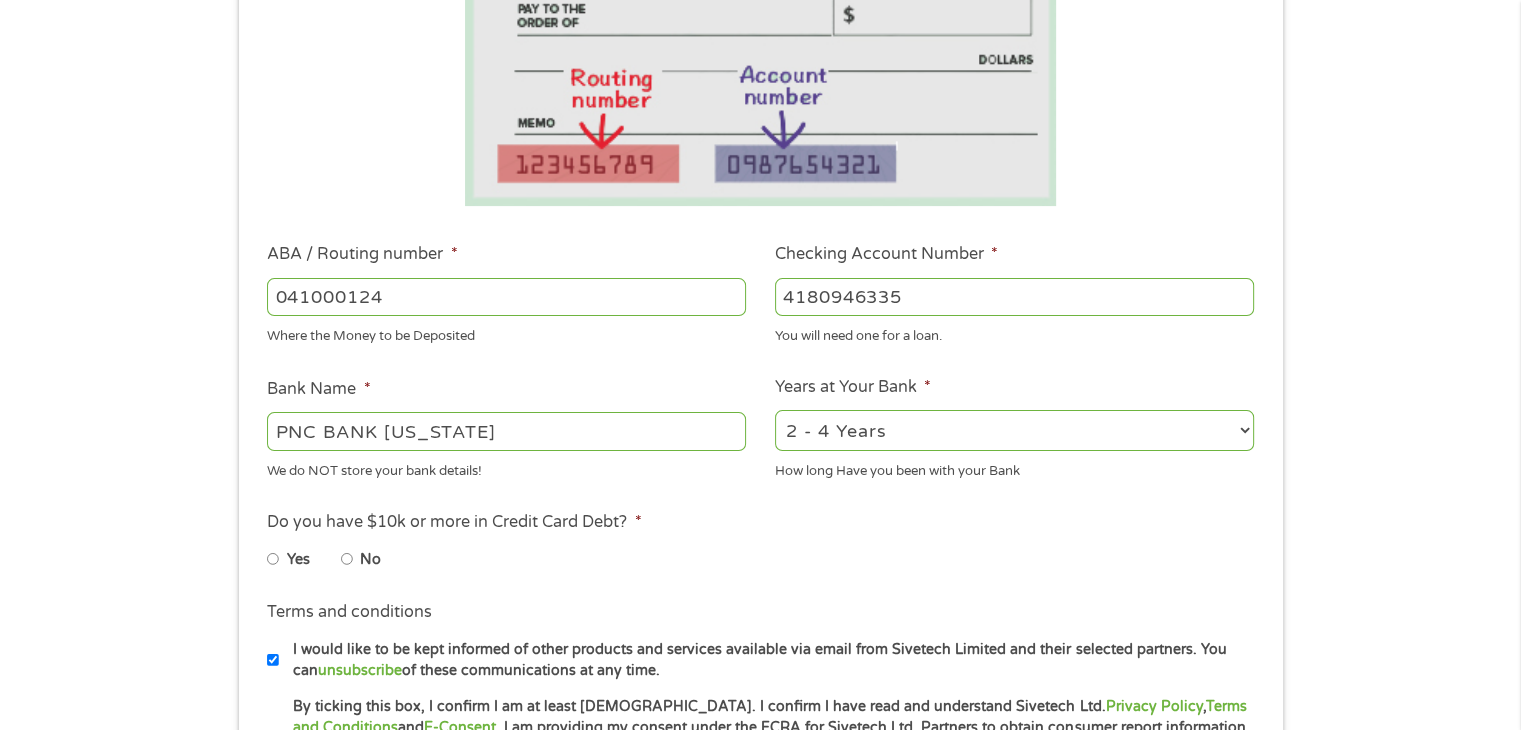 type on "4180946335" 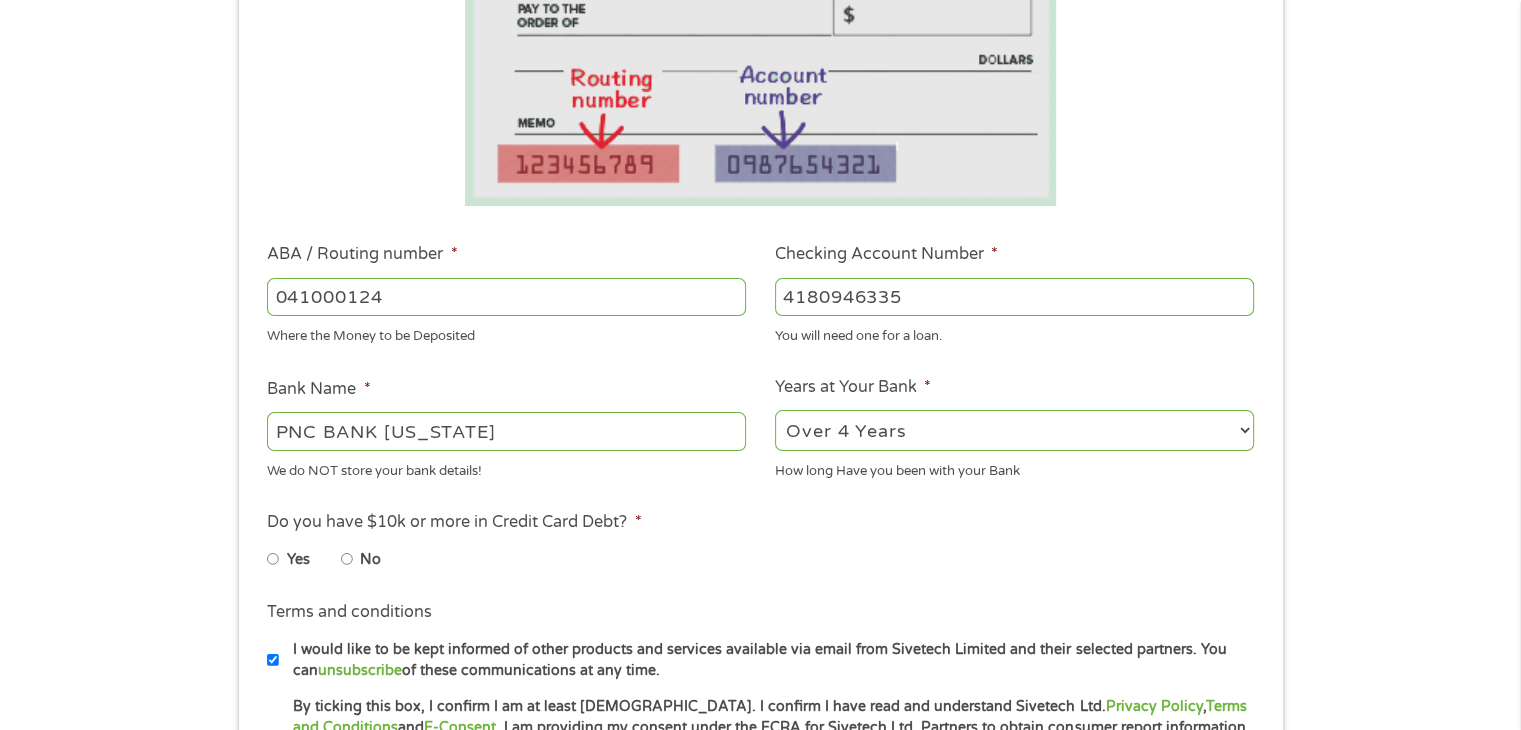 click on "2 - 4 Years 6 - 12 Months 1 - 2 Years Over 4 Years" at bounding box center [1014, 430] 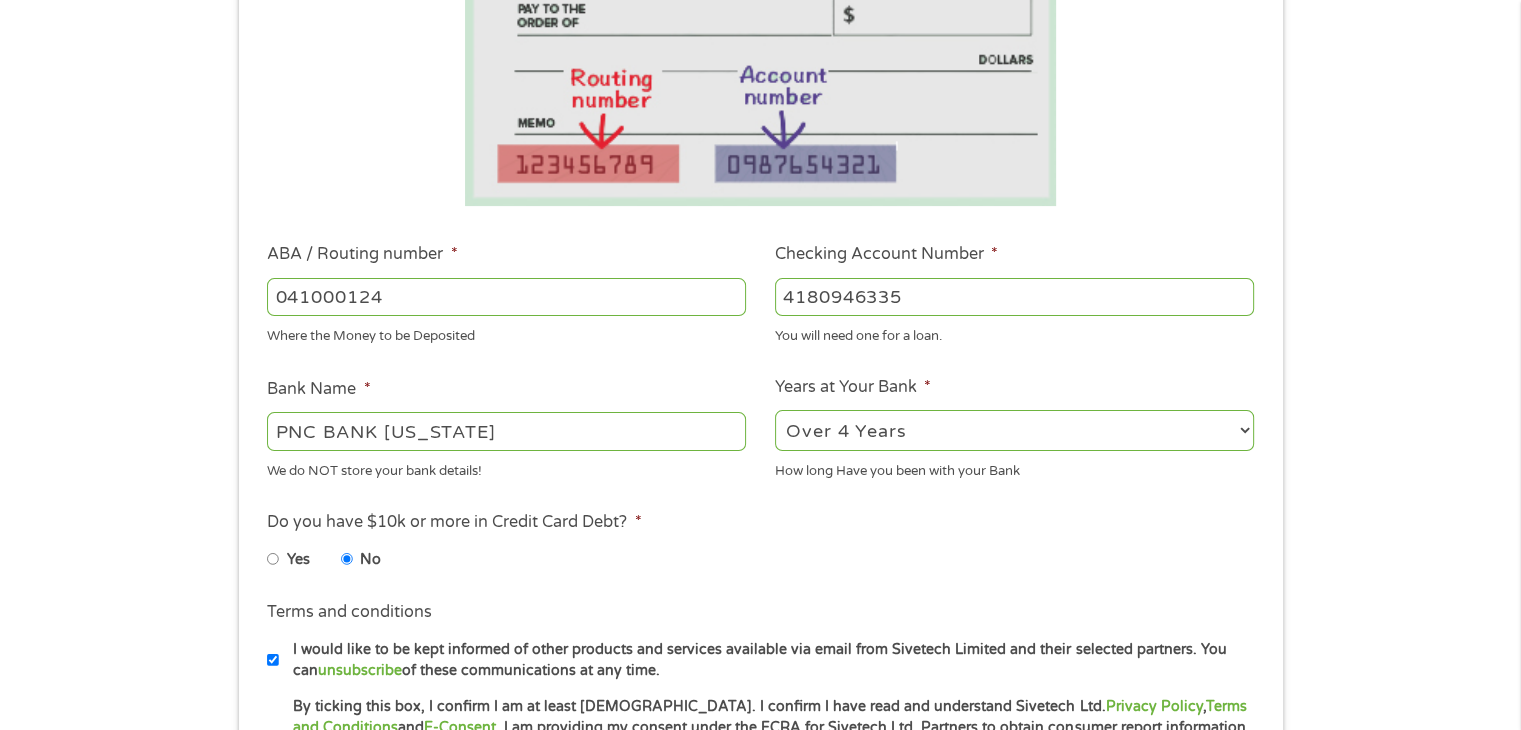 scroll, scrollTop: 600, scrollLeft: 0, axis: vertical 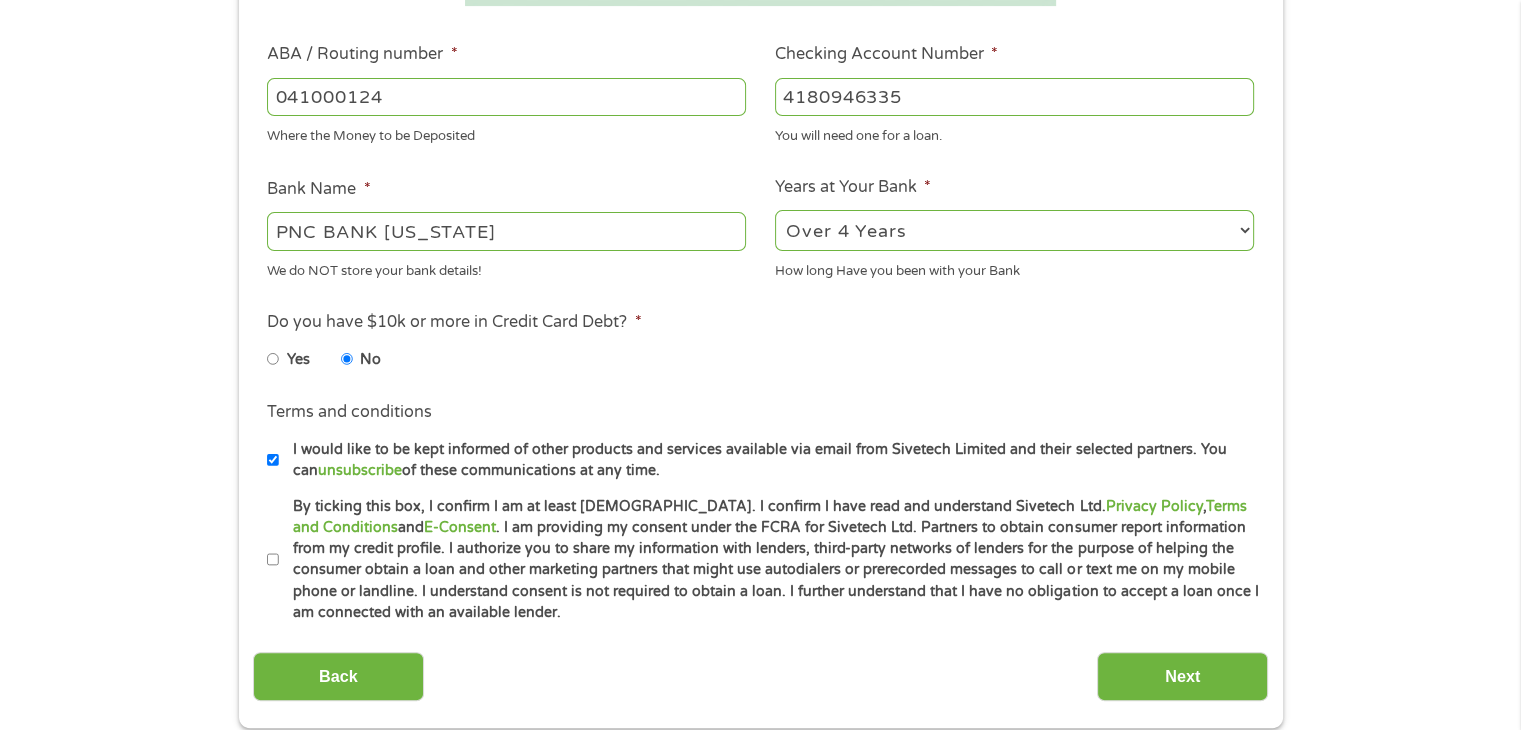 click on "By ticking this box, I confirm I am at least [DEMOGRAPHIC_DATA]. I confirm I have read and understand Sivetech Ltd.  Privacy Policy ,  Terms and Conditions  and  E-Consent . I am providing my consent under the FCRA for Sivetech Ltd. Partners to obtain consumer report information from my credit profile. I authorize you to share my information with lenders, third-party networks of lenders for the purpose of helping the consumer obtain a loan and other marketing partners that might use autodialers or prerecorded messages to call or text me on my mobile phone or landline. I understand consent is not required to obtain a loan. I further understand that I have no obligation to accept a loan once I am connected with an available lender." at bounding box center (769, 560) 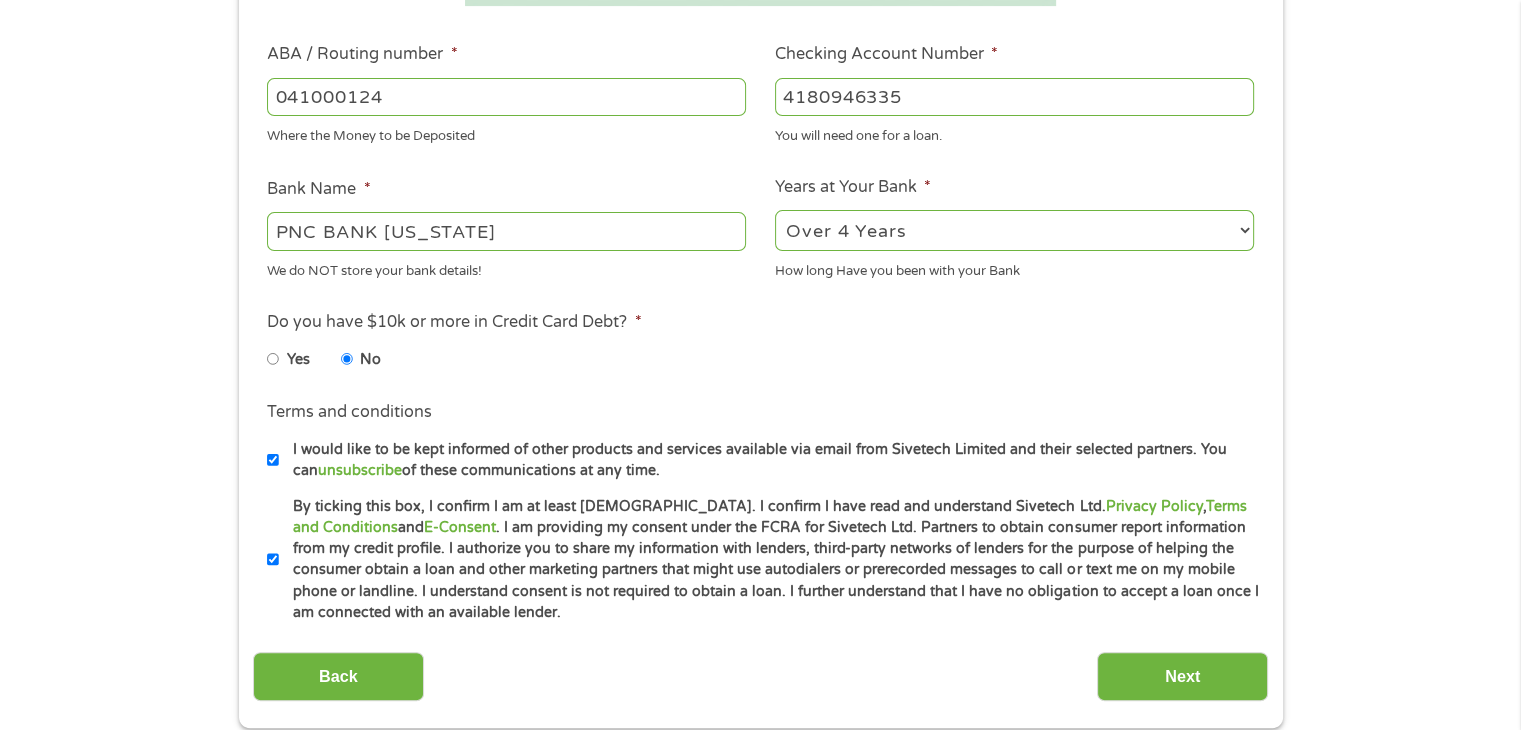 click on "I would like to be kept informed of other products and services available via email from Sivetech Limited and their selected partners. You can   unsubscribe   of these communications at any time." at bounding box center [769, 460] 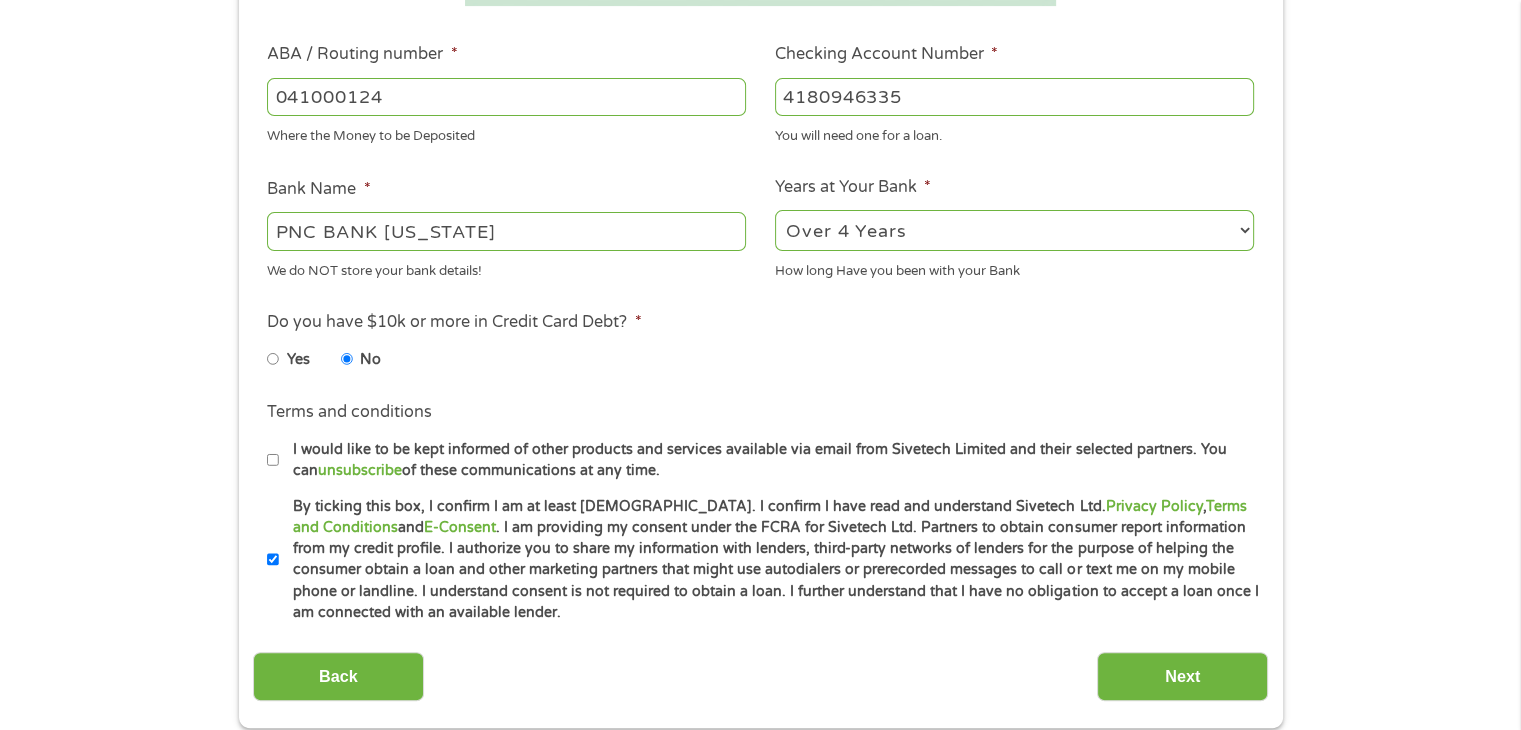 click on "This field is hidden when viewing the form gclid CjwKCAjwp_LDBhBCEiwAK7Fnkmivfl_IKdIbVwrxgY5WgBQJq-6iyaDCDd8AMINVrz7YfXoJW9S_rhoCfskQAvD_BwE This field is hidden when viewing the form Referrer [URL][DOMAIN_NAME] This field is hidden when viewing the form Source adwords This field is hidden when viewing the form Campaign 22082442849 This field is hidden when viewing the form Medium adwords This field is hidden when viewing the form adgroup 171710593894 This field is hidden when viewing the form creative 711057811183 This field is hidden when viewing the form position keyword payday loan matchtype" at bounding box center [761, 181] 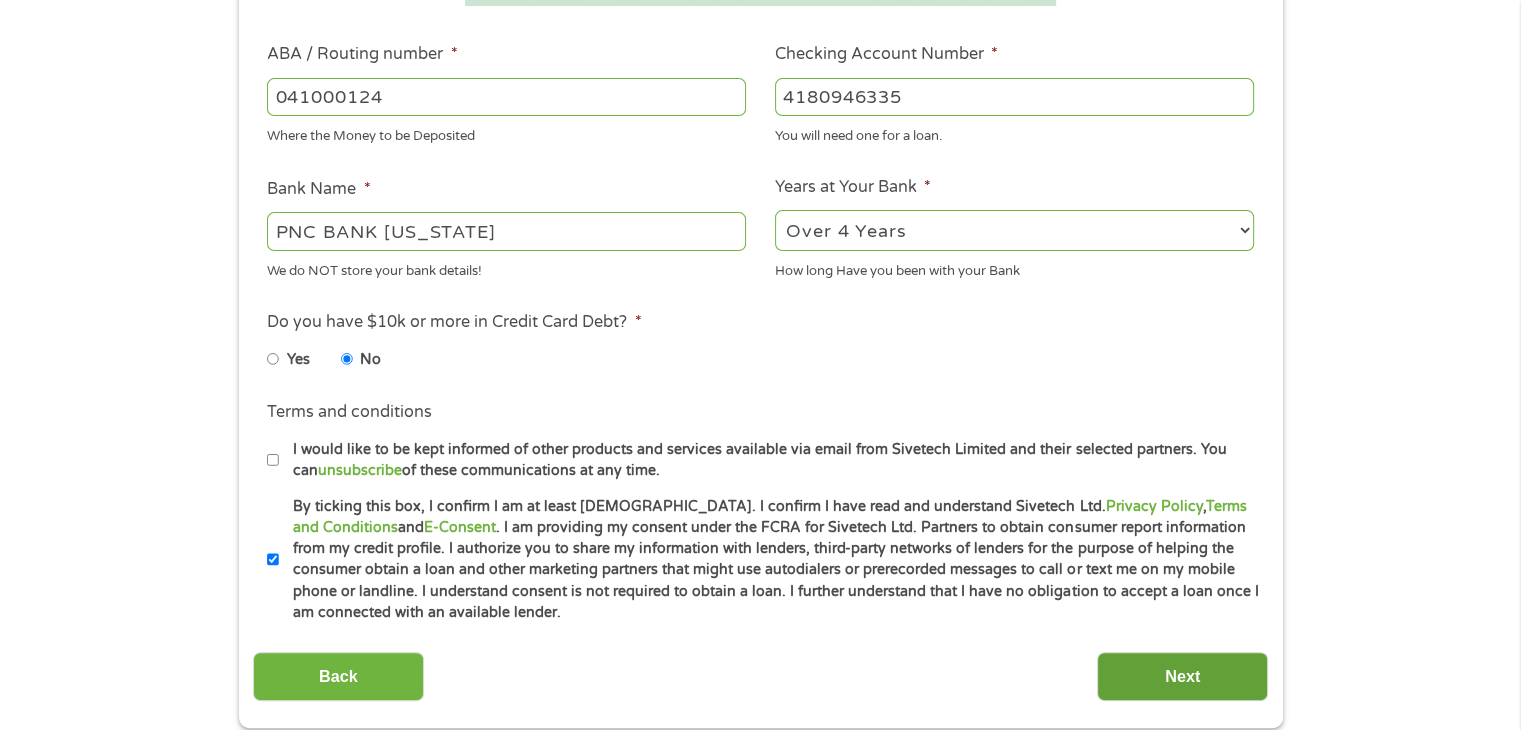 click on "Next" at bounding box center (1182, 676) 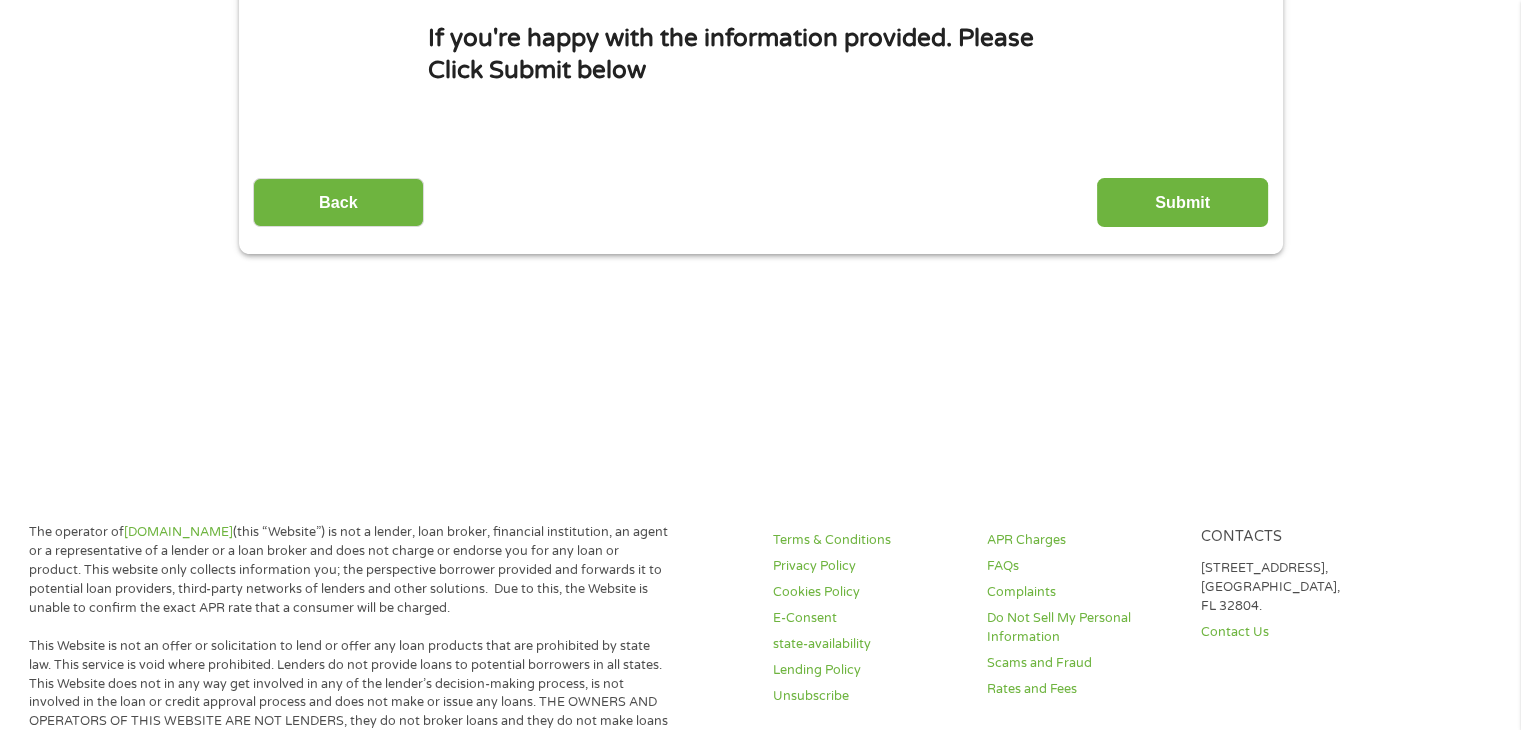 scroll, scrollTop: 0, scrollLeft: 0, axis: both 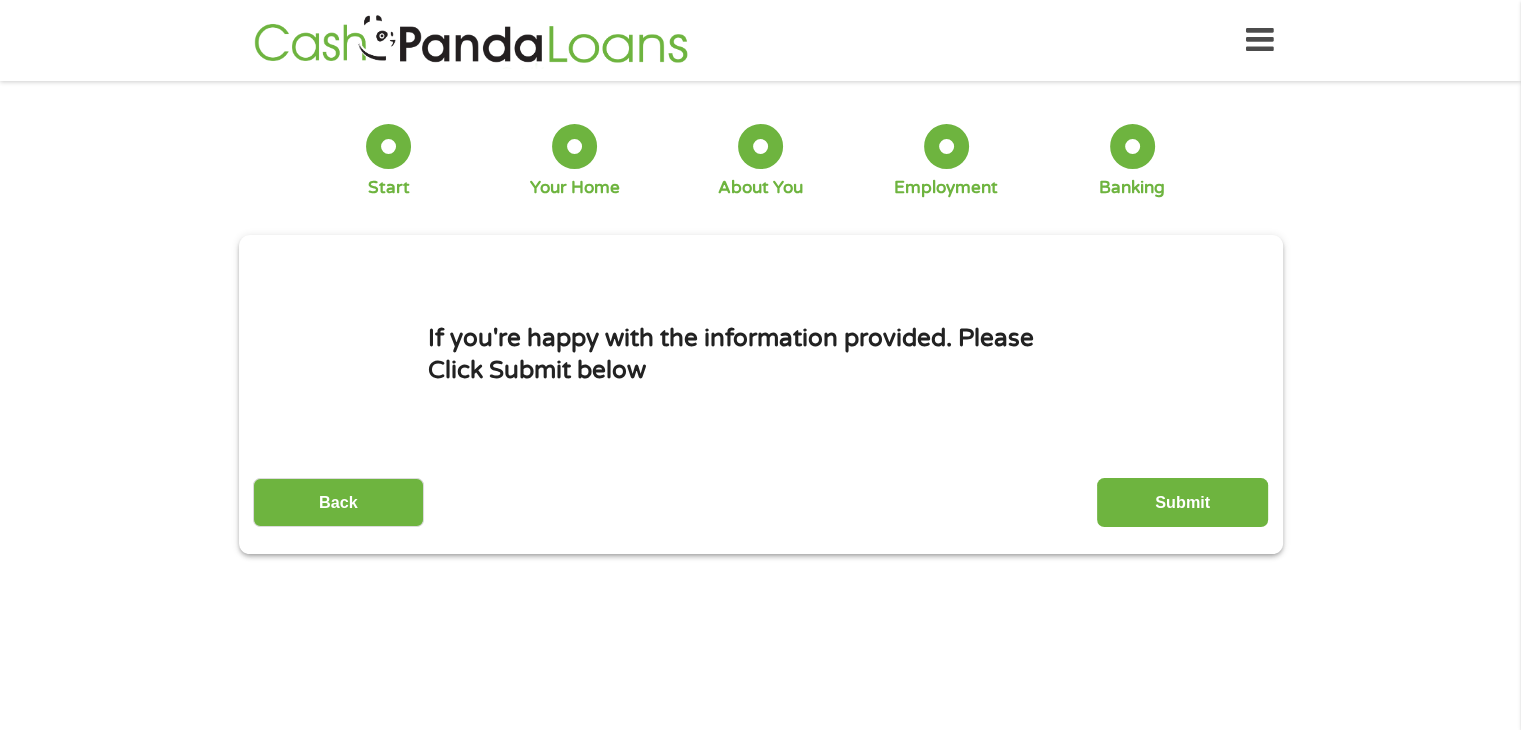 click on "Submit" at bounding box center (1182, 502) 